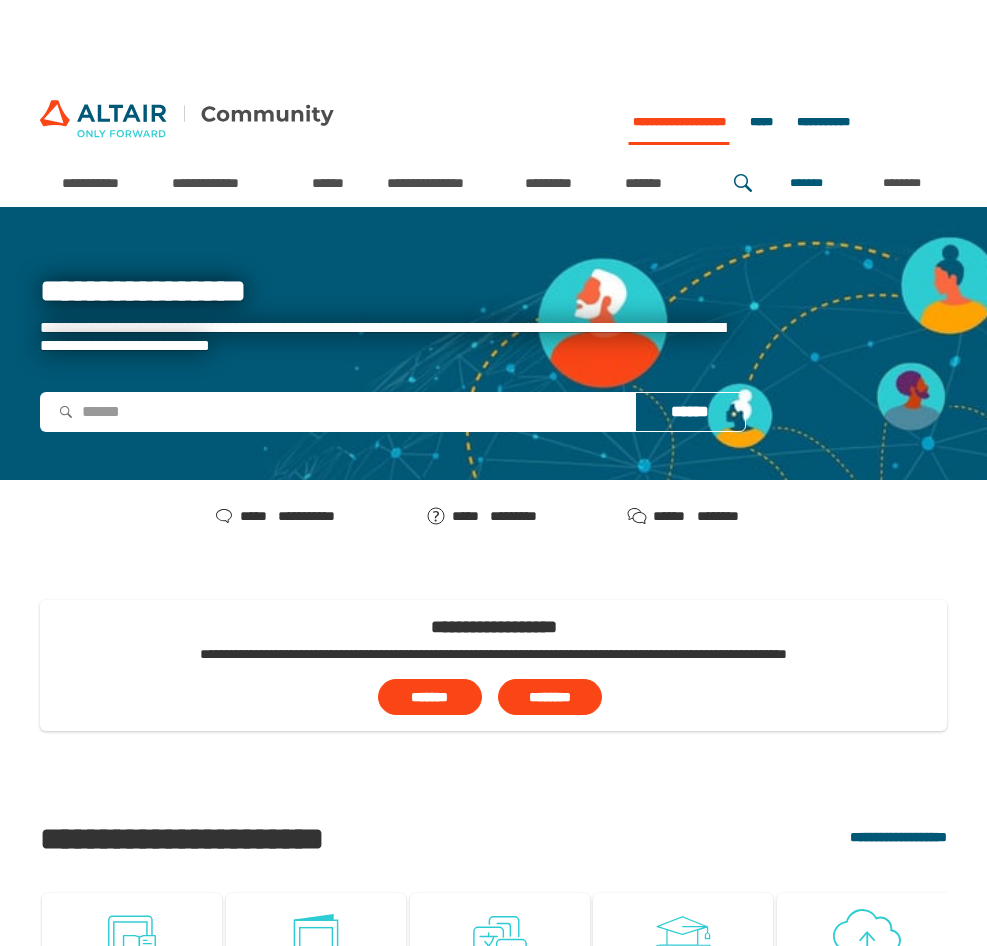 scroll, scrollTop: 0, scrollLeft: 0, axis: both 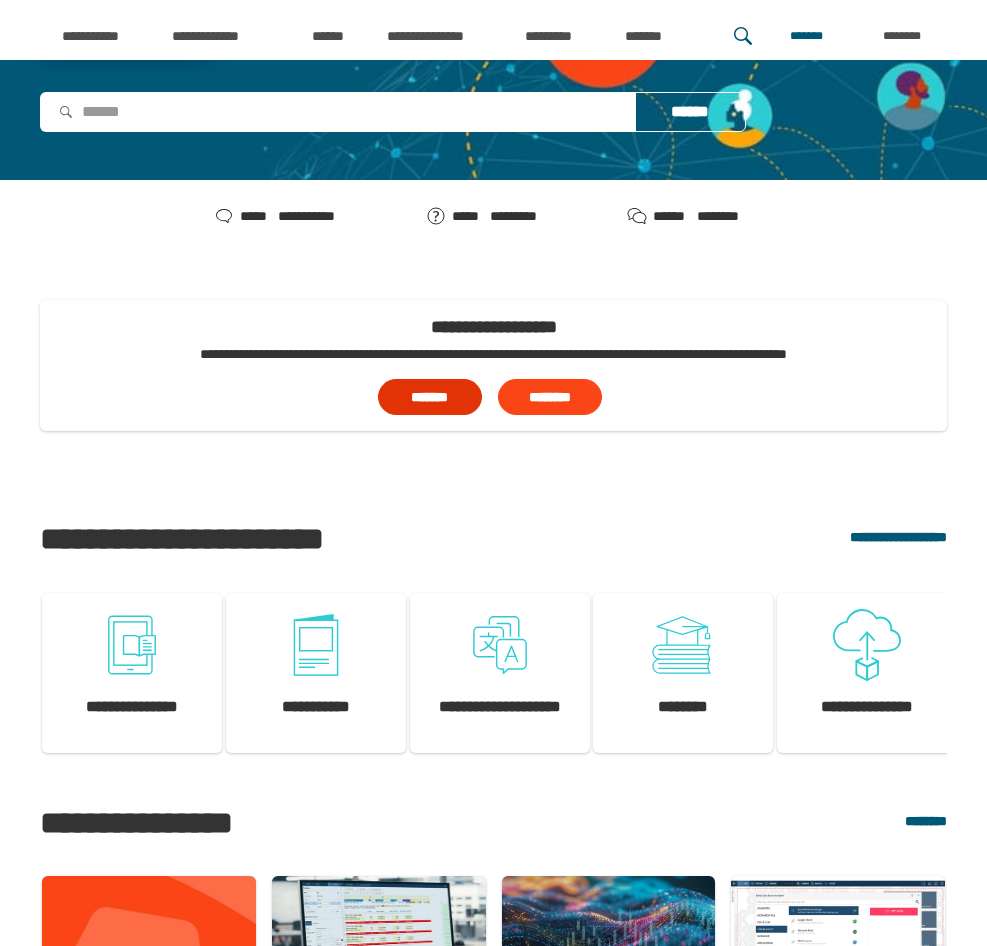 click on "*******" at bounding box center (430, 397) 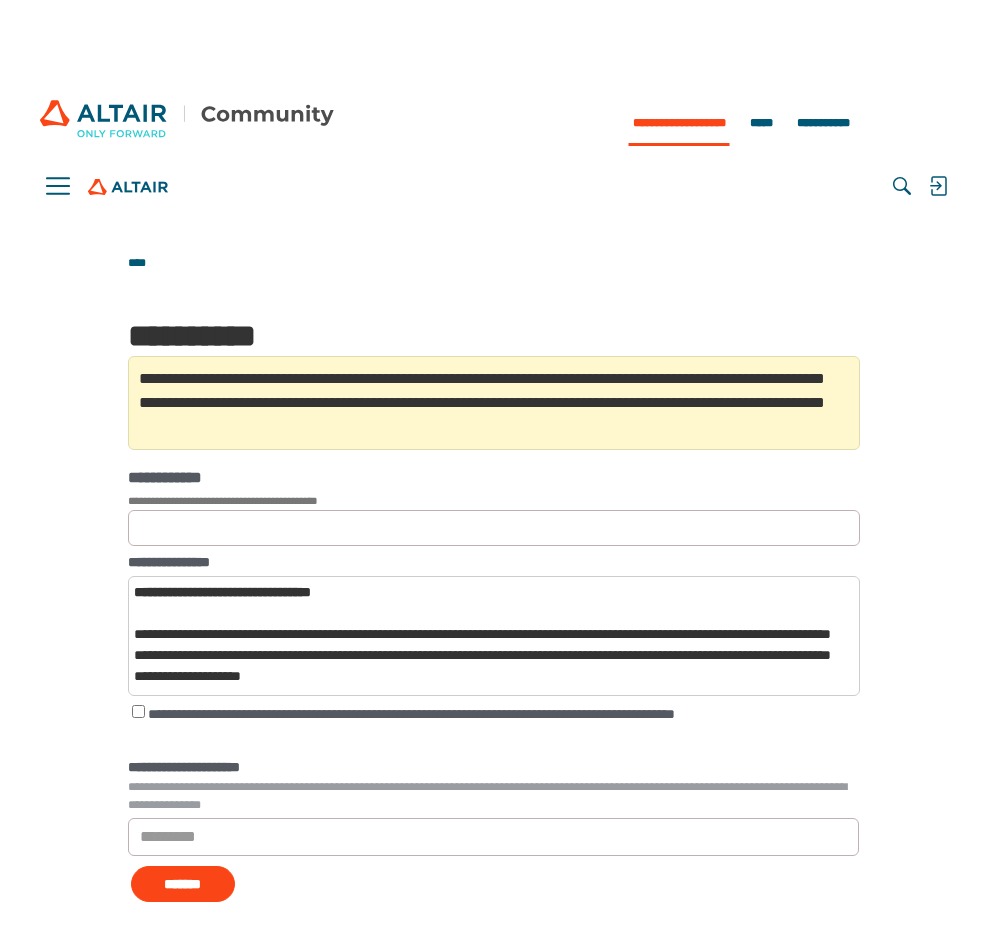 scroll, scrollTop: 0, scrollLeft: 0, axis: both 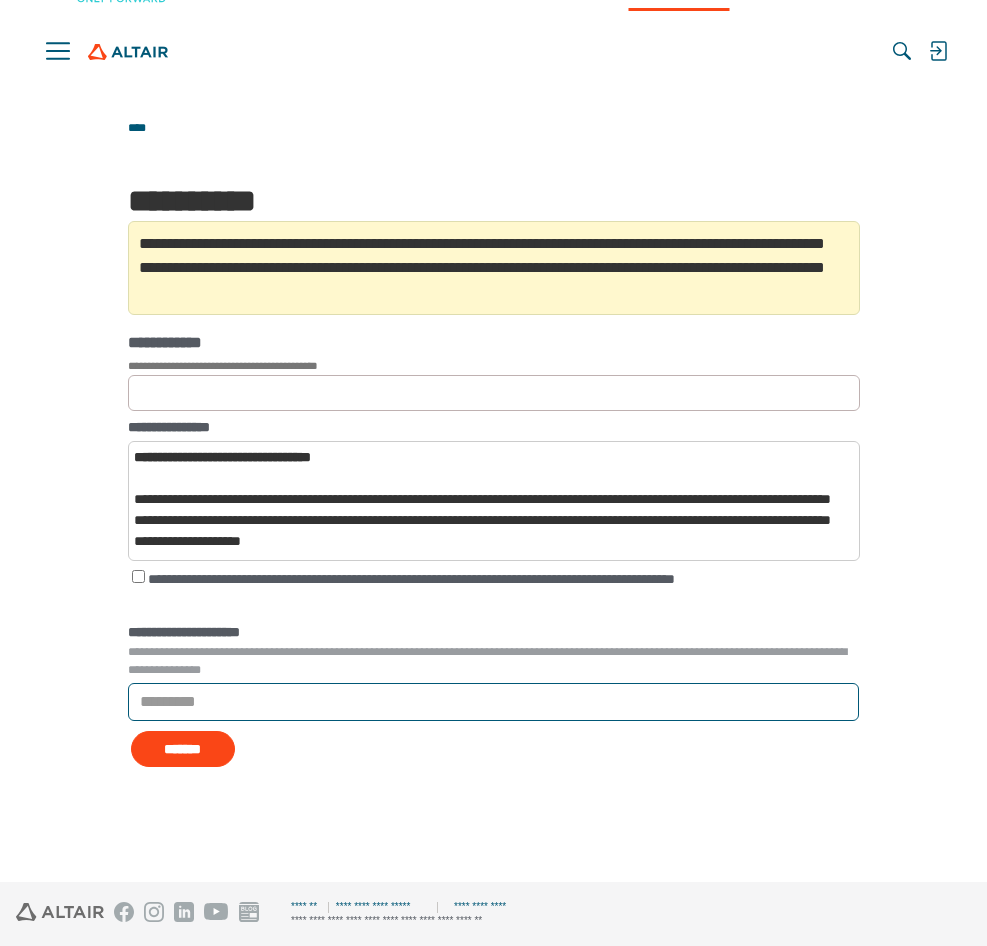 click on "*********" at bounding box center [493, 702] 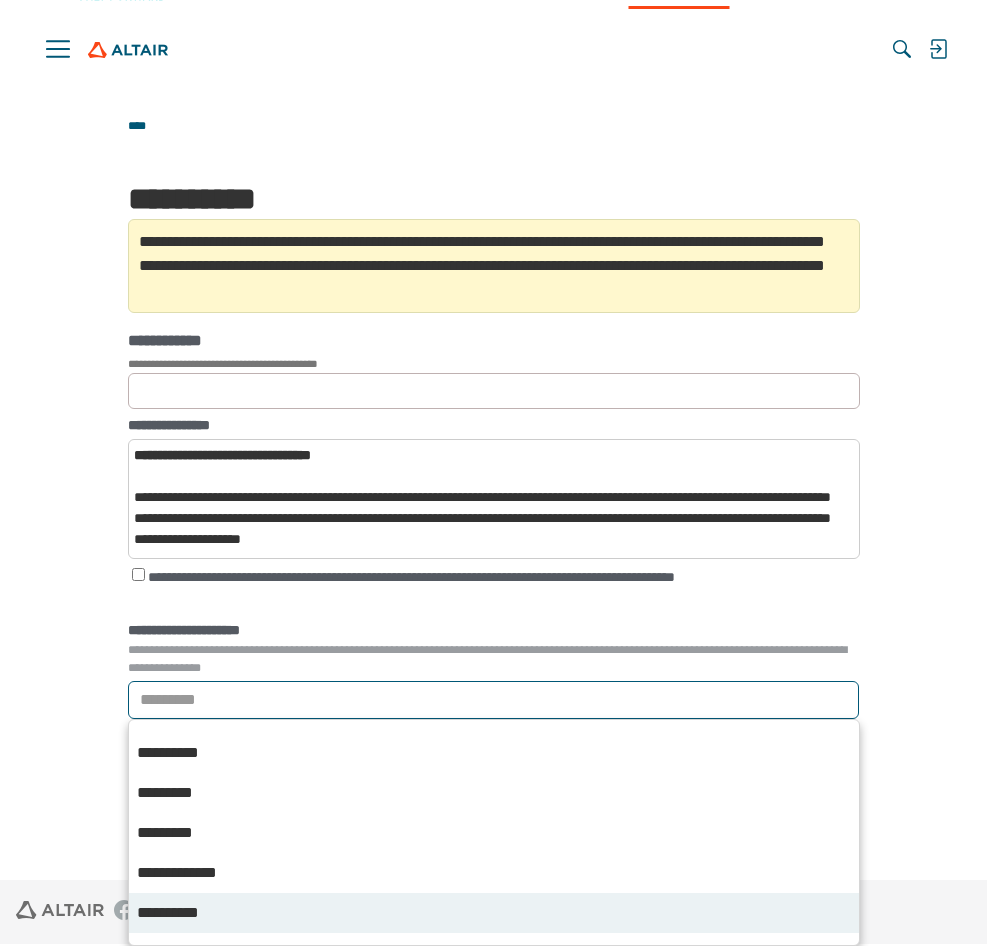 scroll, scrollTop: 2600, scrollLeft: 0, axis: vertical 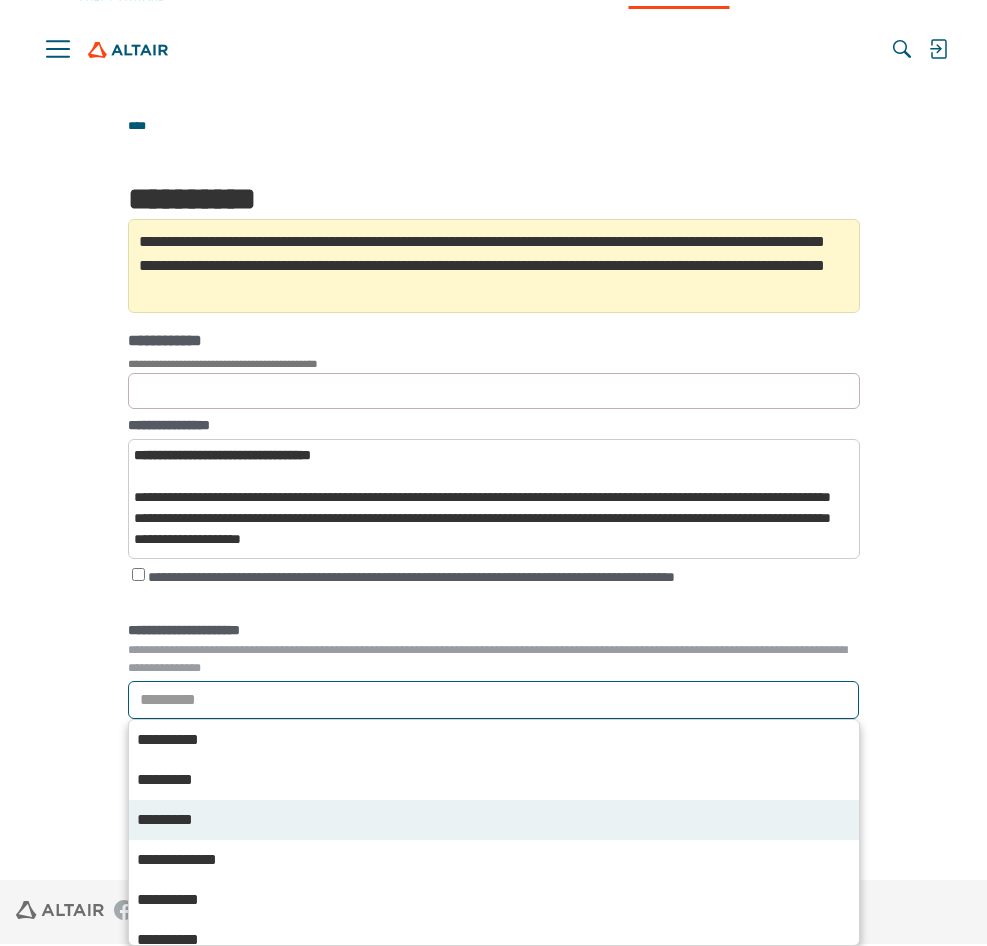 click on "*********" at bounding box center [494, 820] 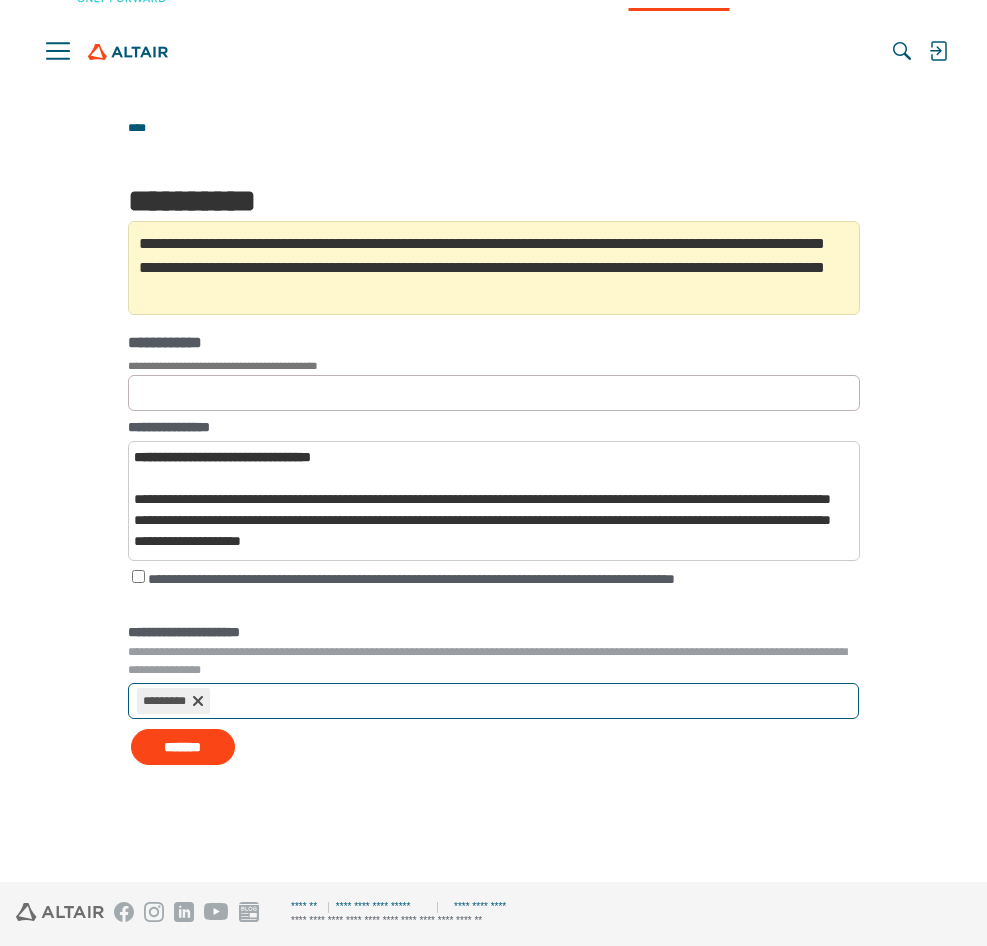 scroll, scrollTop: 135, scrollLeft: 0, axis: vertical 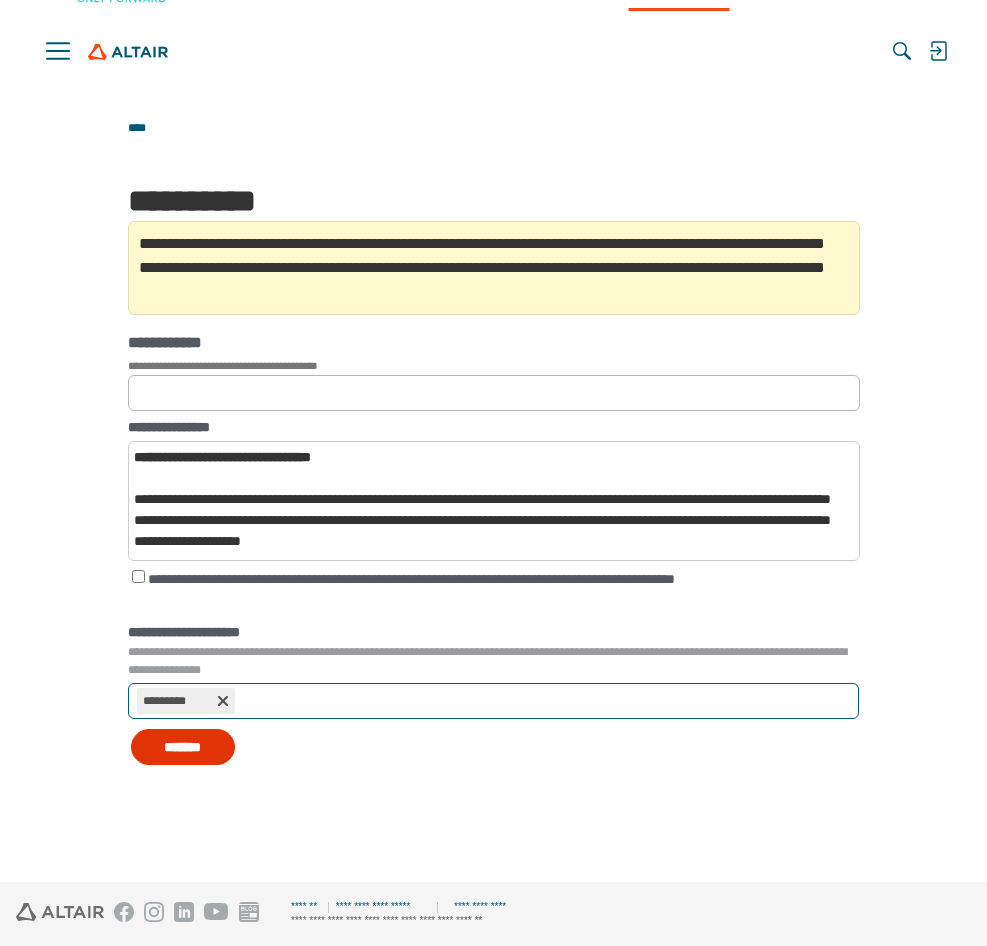 click on "*******" at bounding box center [183, 747] 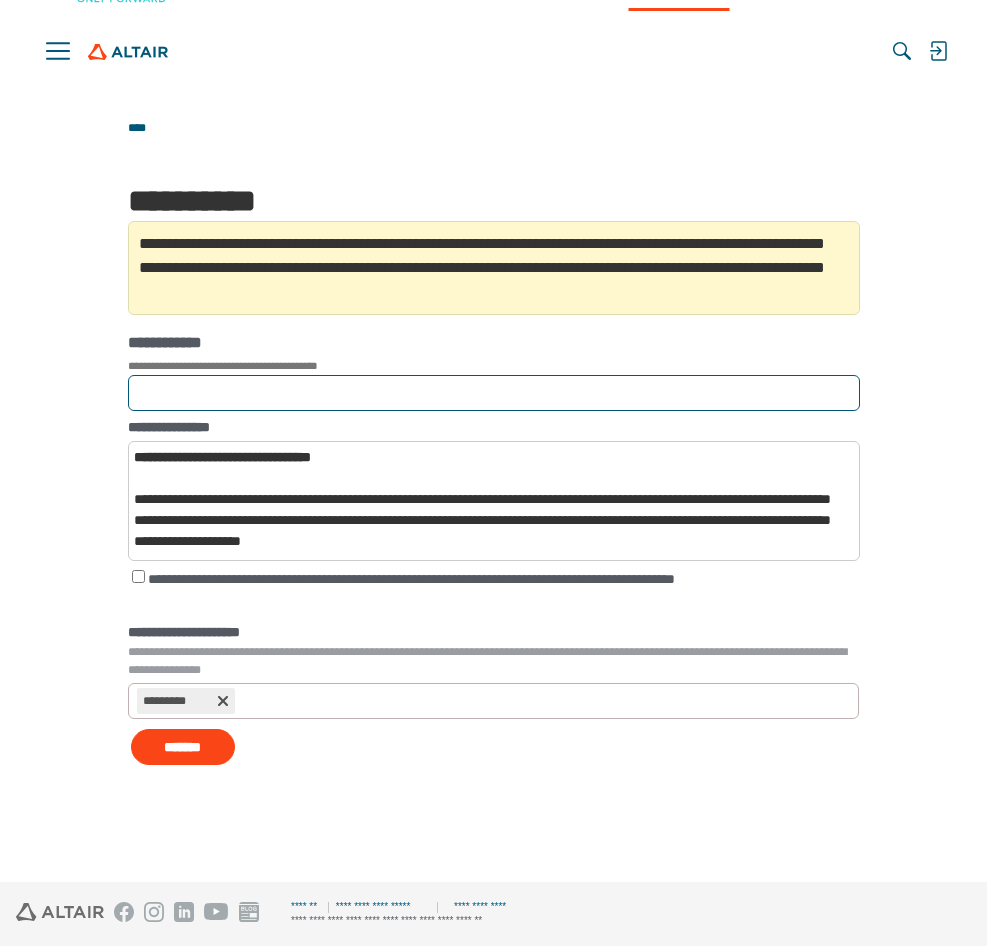 click on "**********" at bounding box center [494, 393] 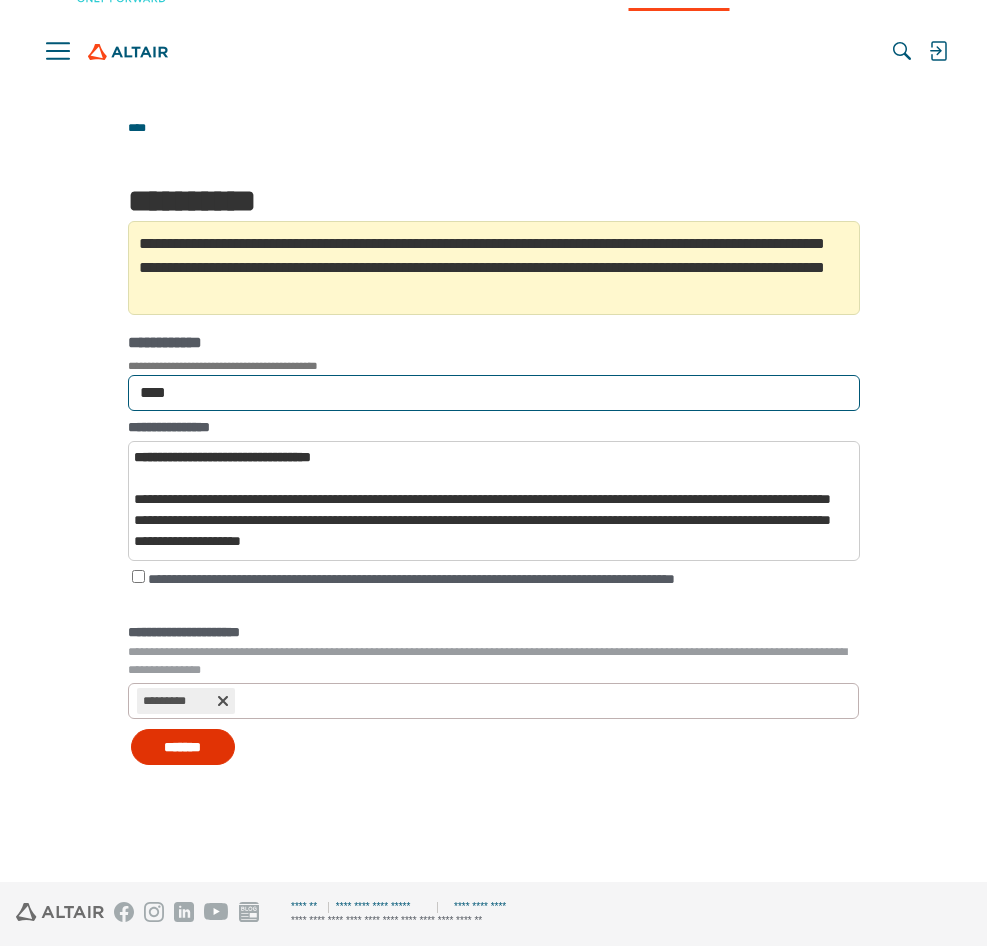type on "****" 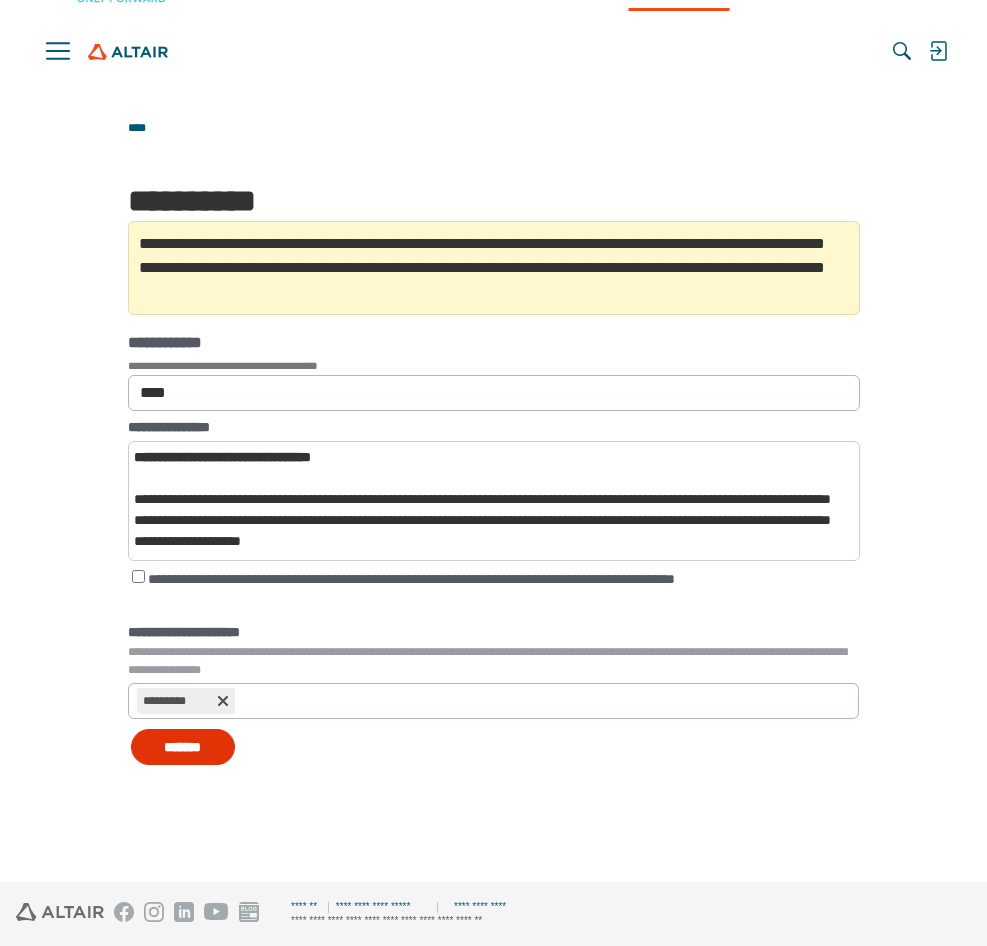 click on "*******" at bounding box center [183, 747] 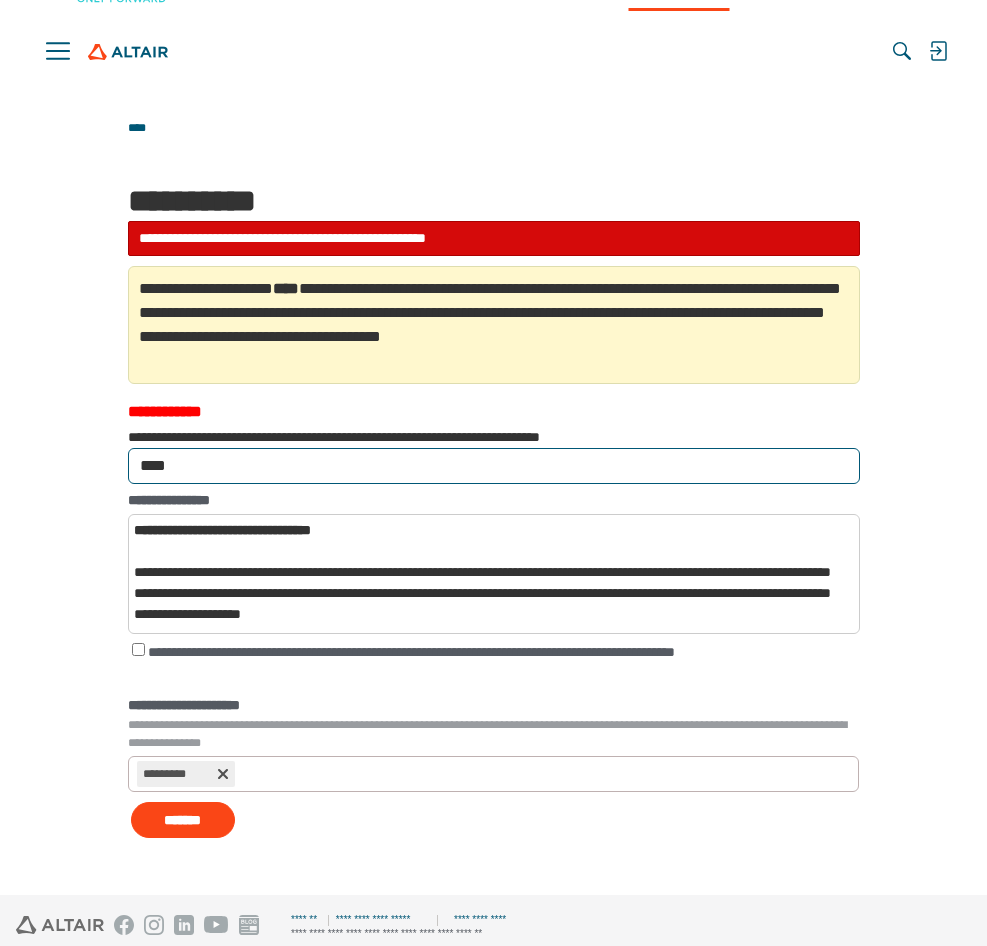 click on "****" at bounding box center [494, 466] 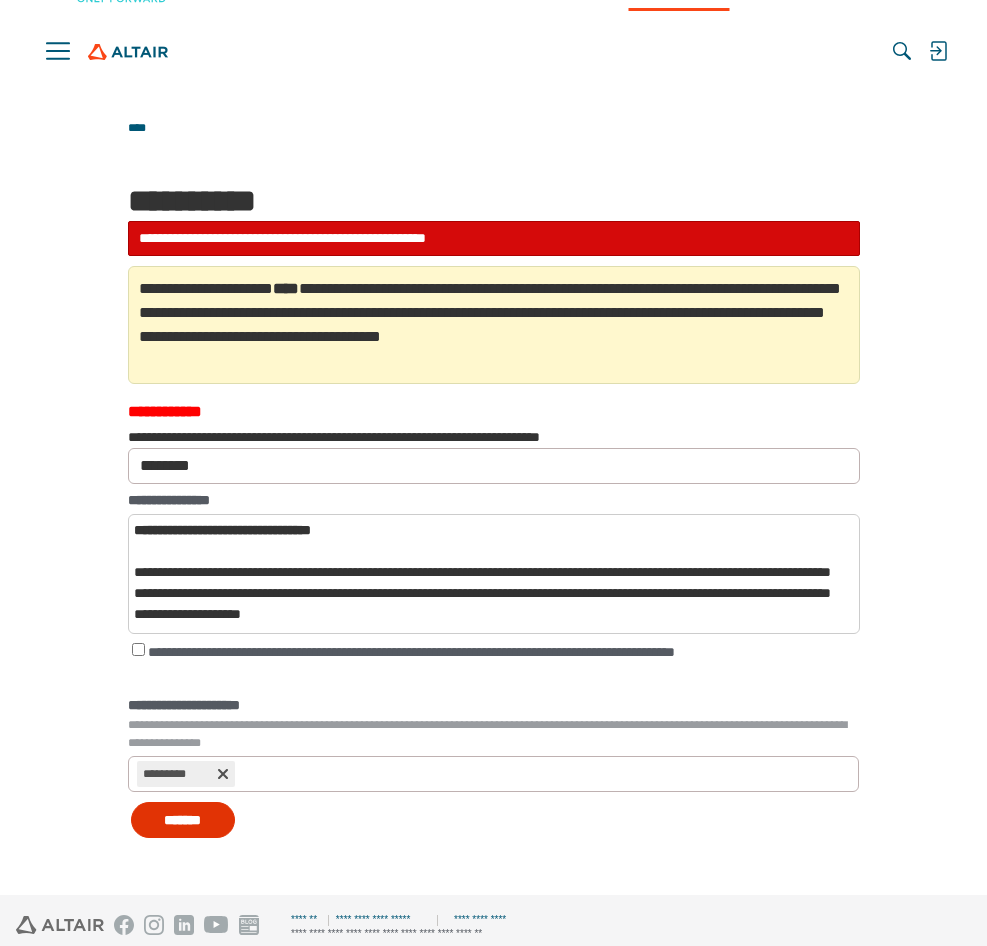 click on "*******" at bounding box center (183, 820) 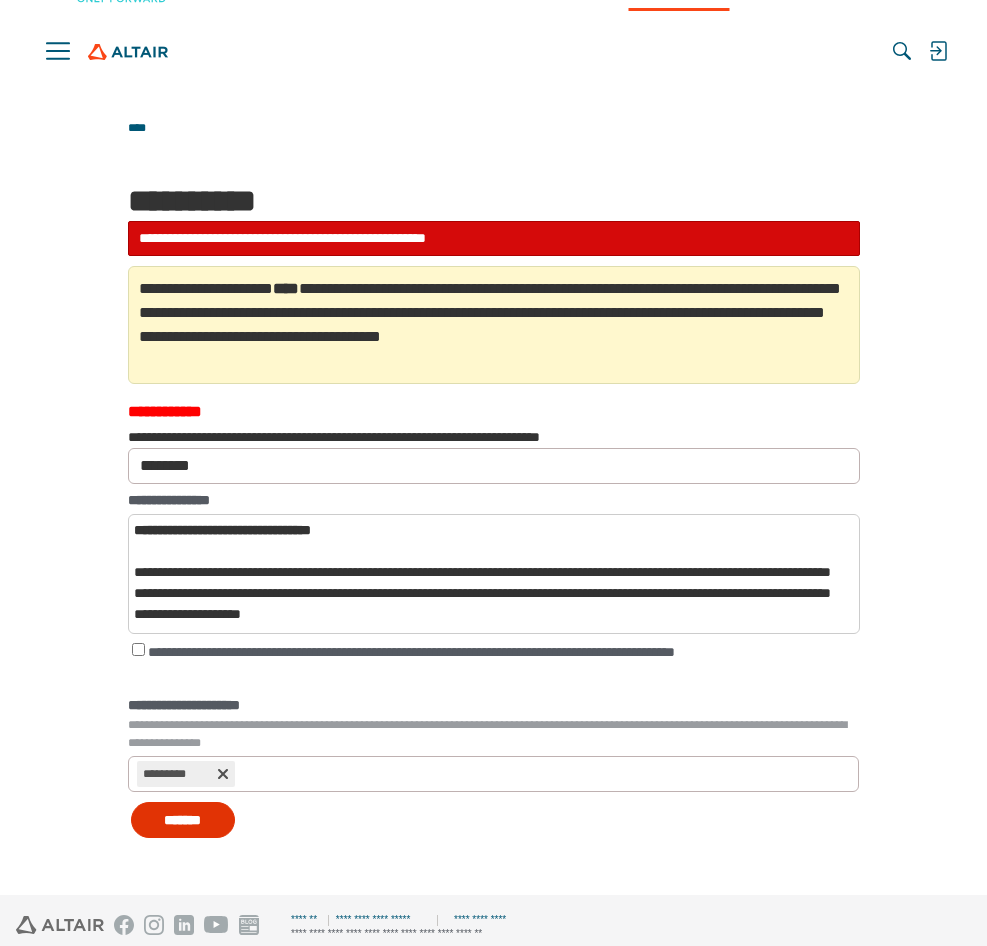 click on "*******" at bounding box center [183, 820] 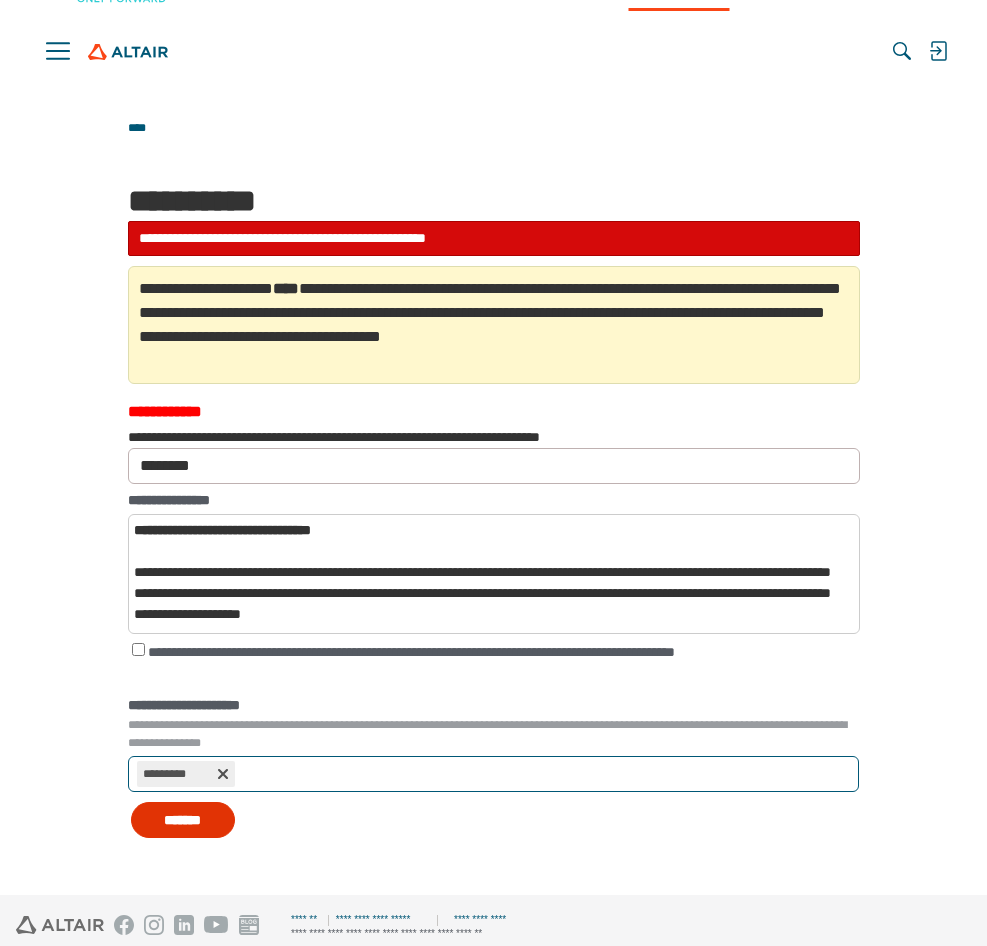 drag, startPoint x: 193, startPoint y: 808, endPoint x: 195, endPoint y: 783, distance: 25.079872 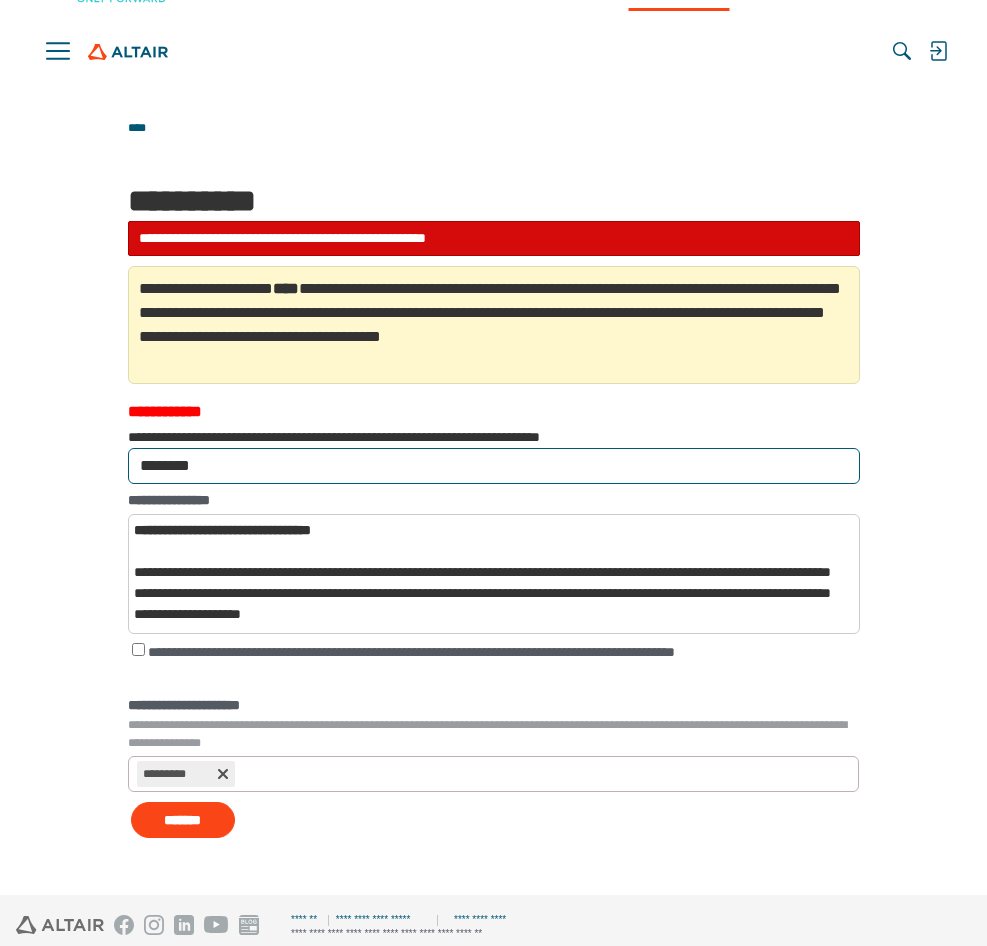 click on "********" at bounding box center (494, 466) 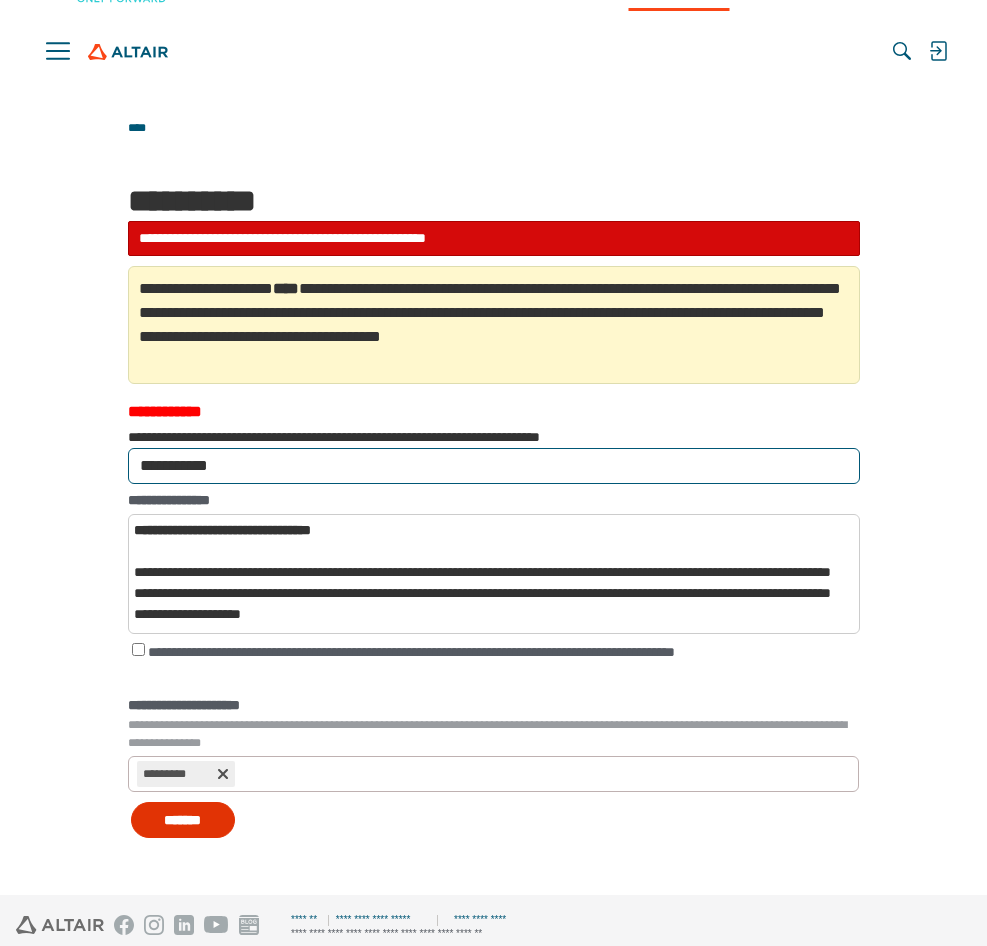 click on "*******" at bounding box center (183, 820) 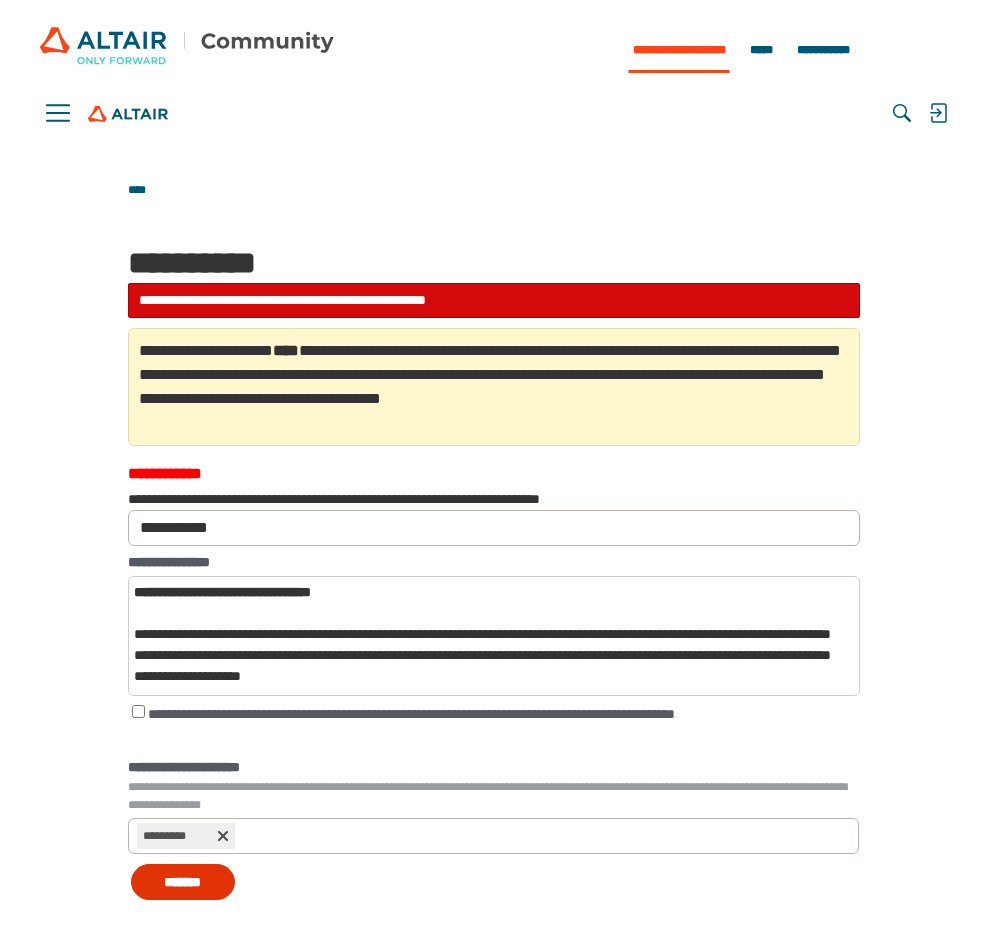 scroll, scrollTop: 148, scrollLeft: 0, axis: vertical 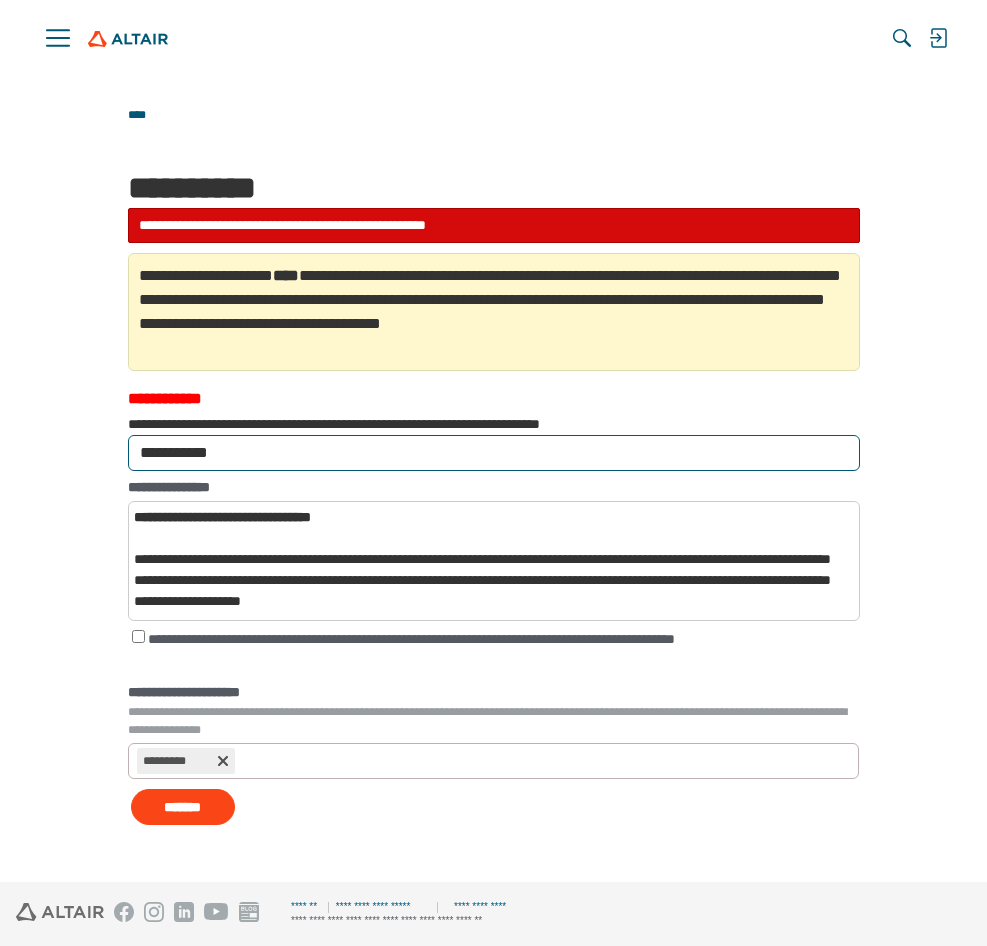 click on "**********" at bounding box center (494, 453) 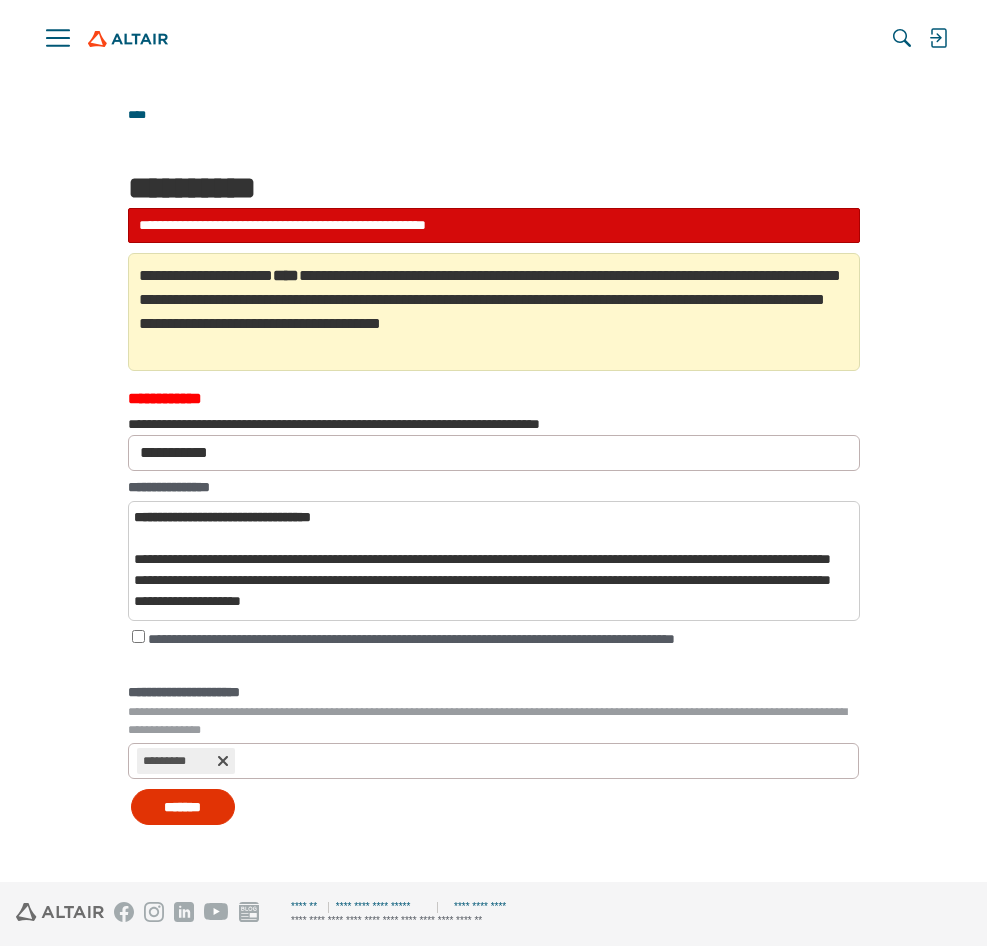 click on "*******" at bounding box center [183, 807] 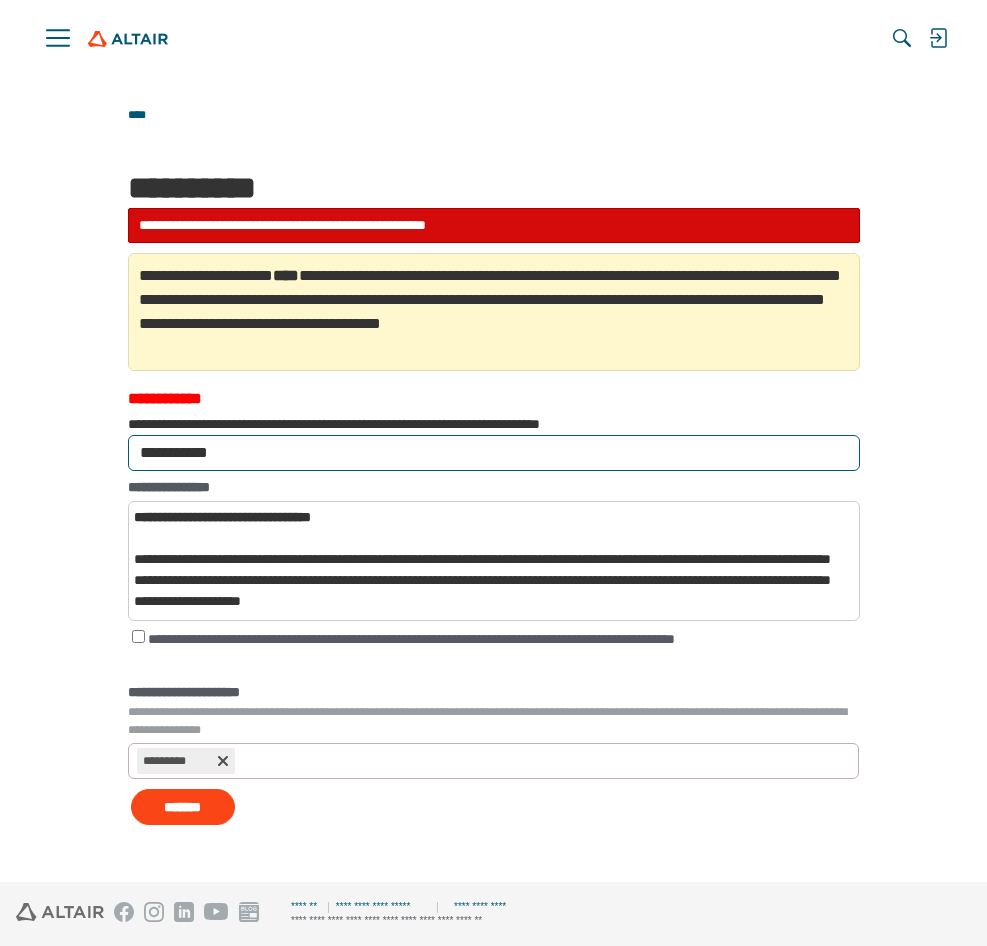click on "**********" at bounding box center [494, 453] 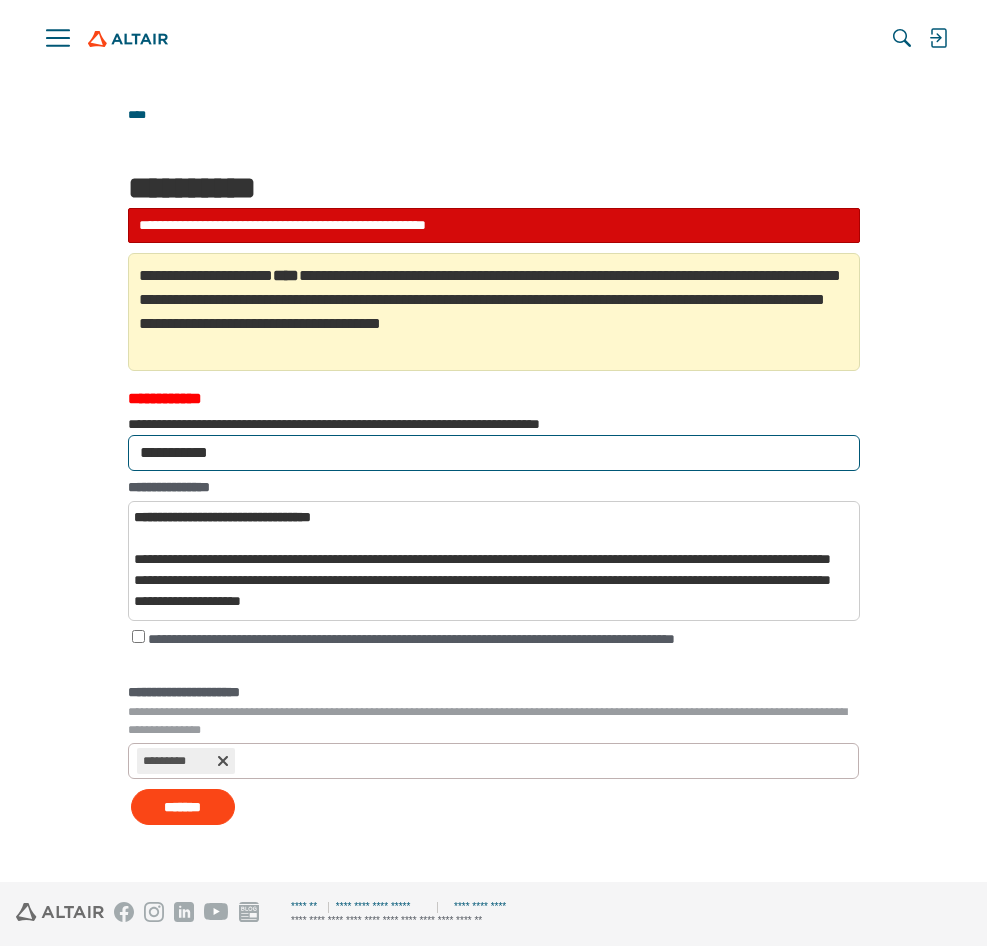 click on "**********" at bounding box center [494, 453] 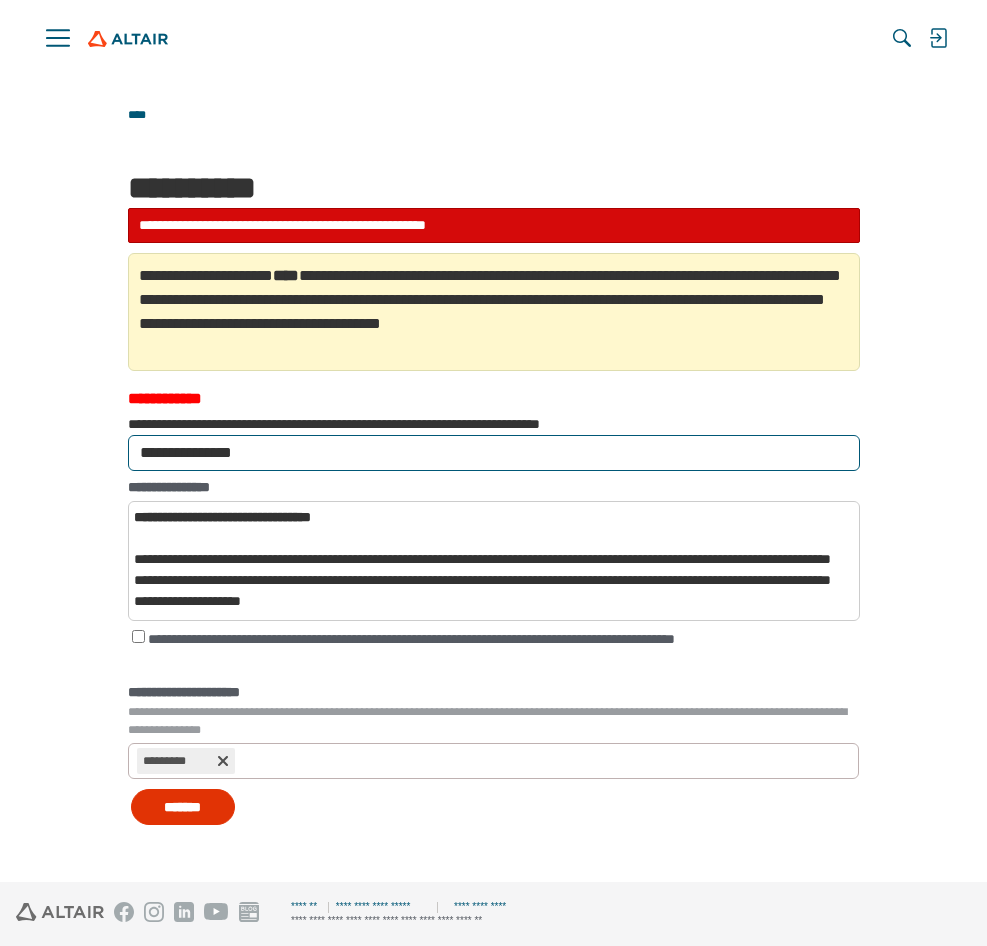 click on "*******" at bounding box center [183, 807] 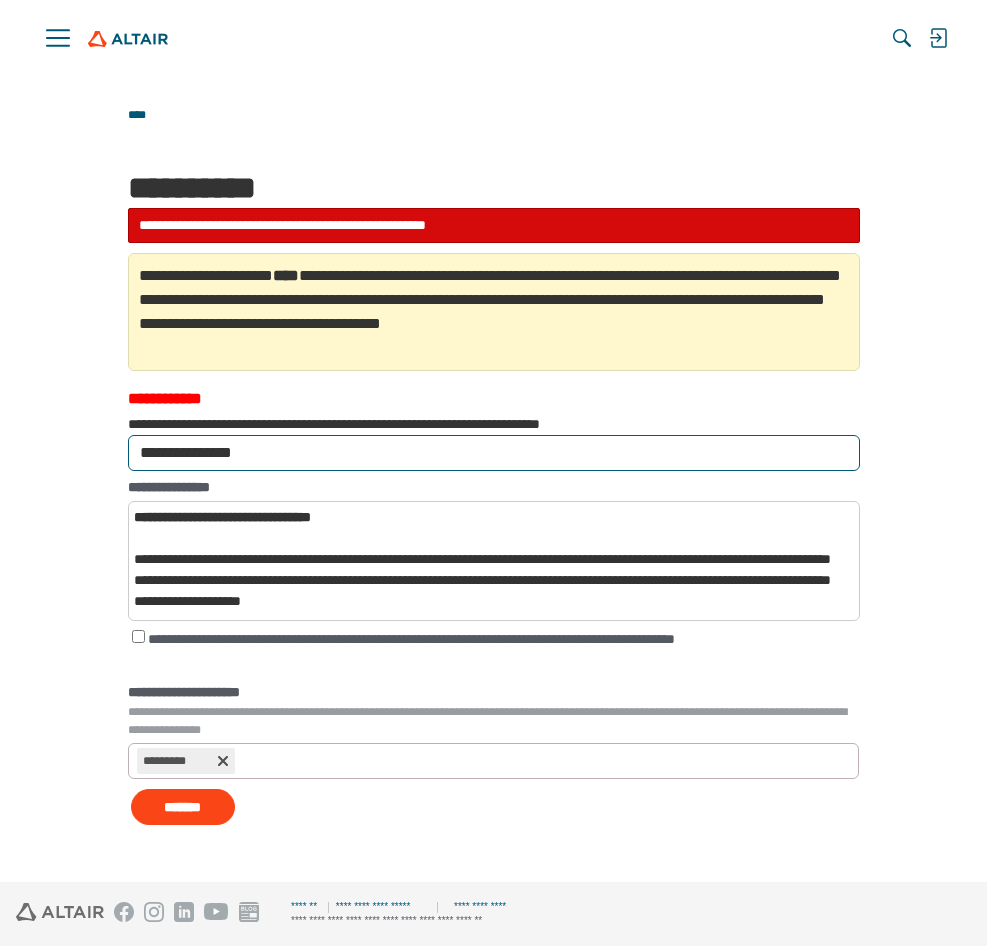 click on "**********" at bounding box center [494, 453] 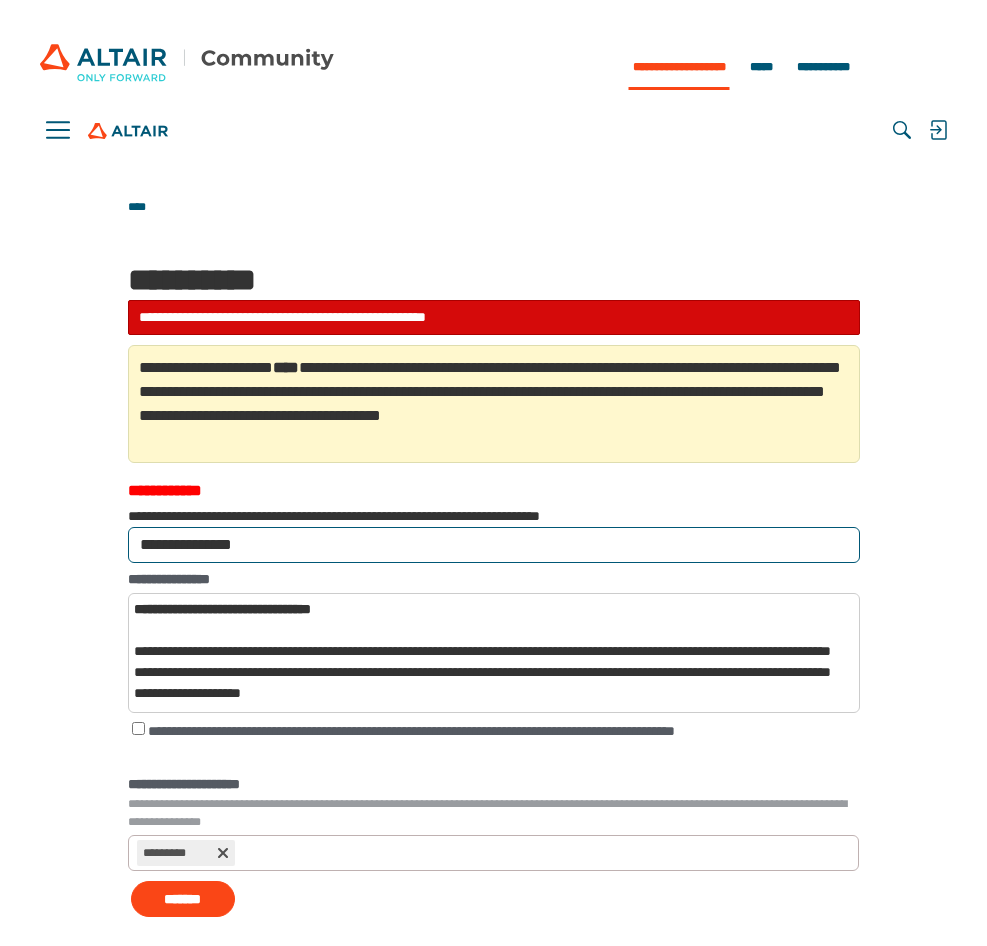 scroll, scrollTop: 148, scrollLeft: 0, axis: vertical 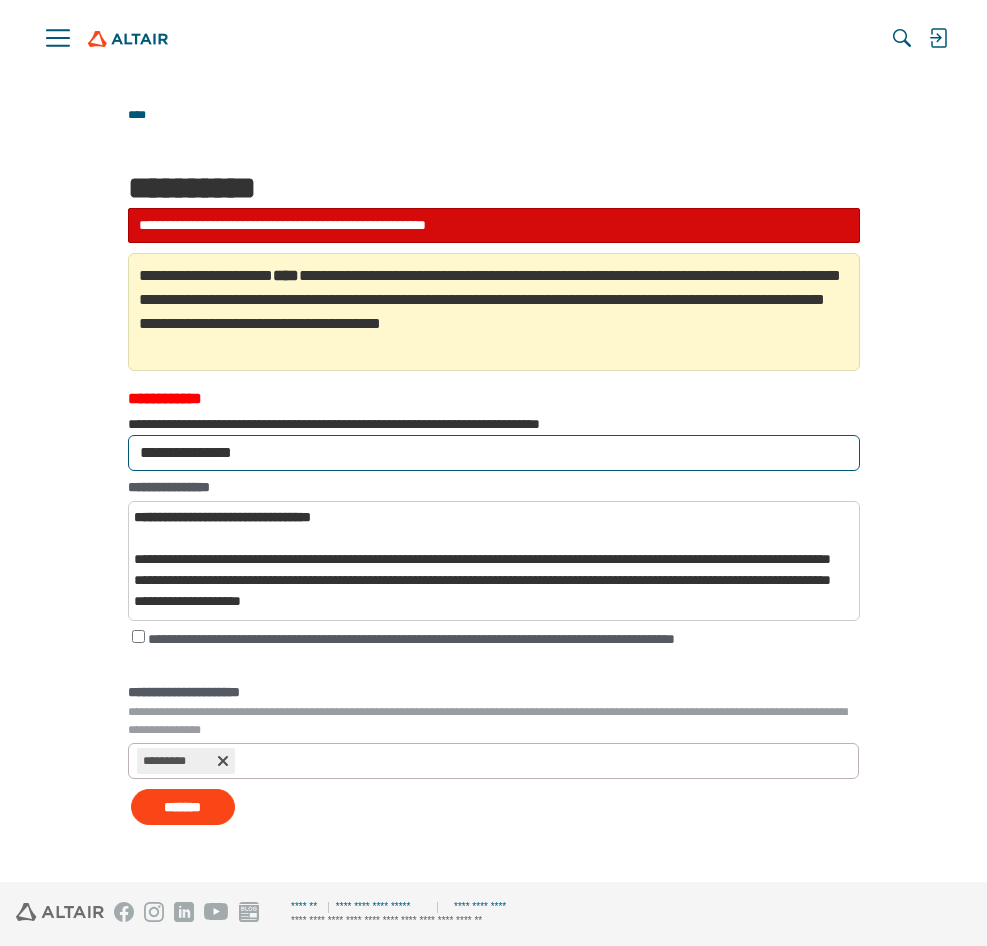 click on "**********" at bounding box center [494, 453] 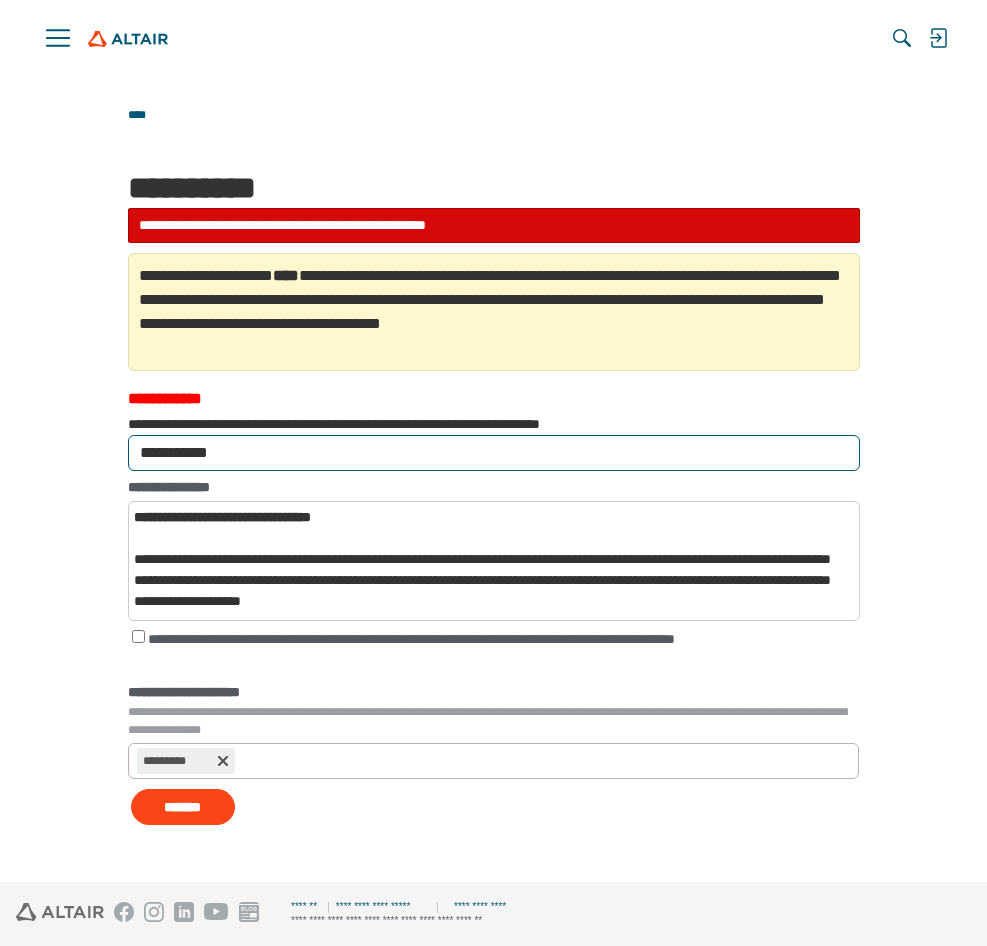 type on "**********" 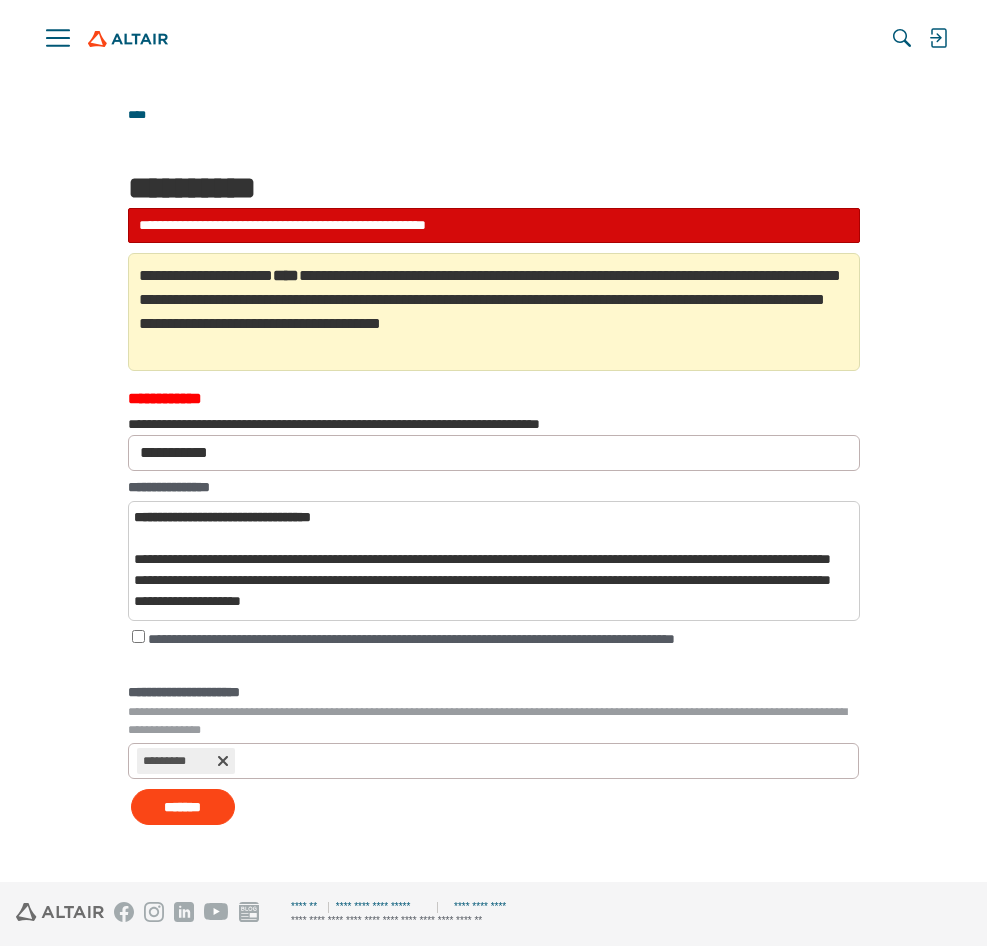 click on "**********" at bounding box center [494, 561] 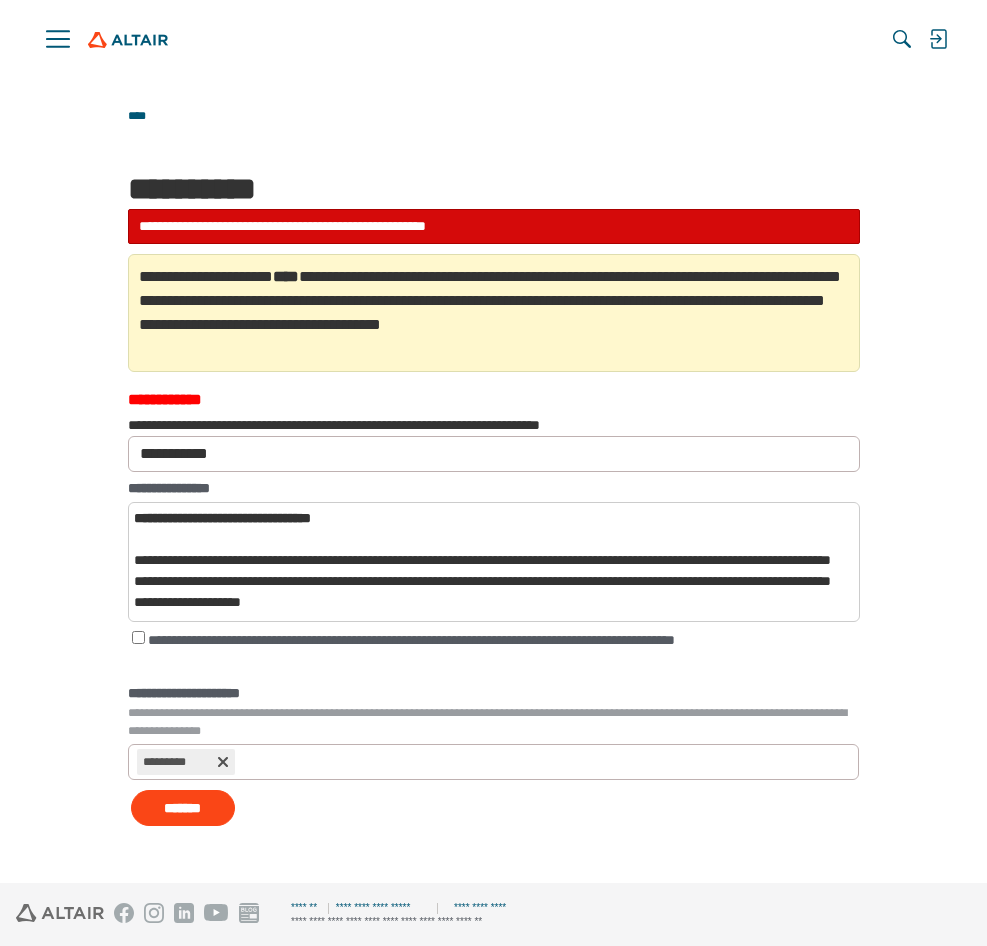 scroll, scrollTop: 148, scrollLeft: 0, axis: vertical 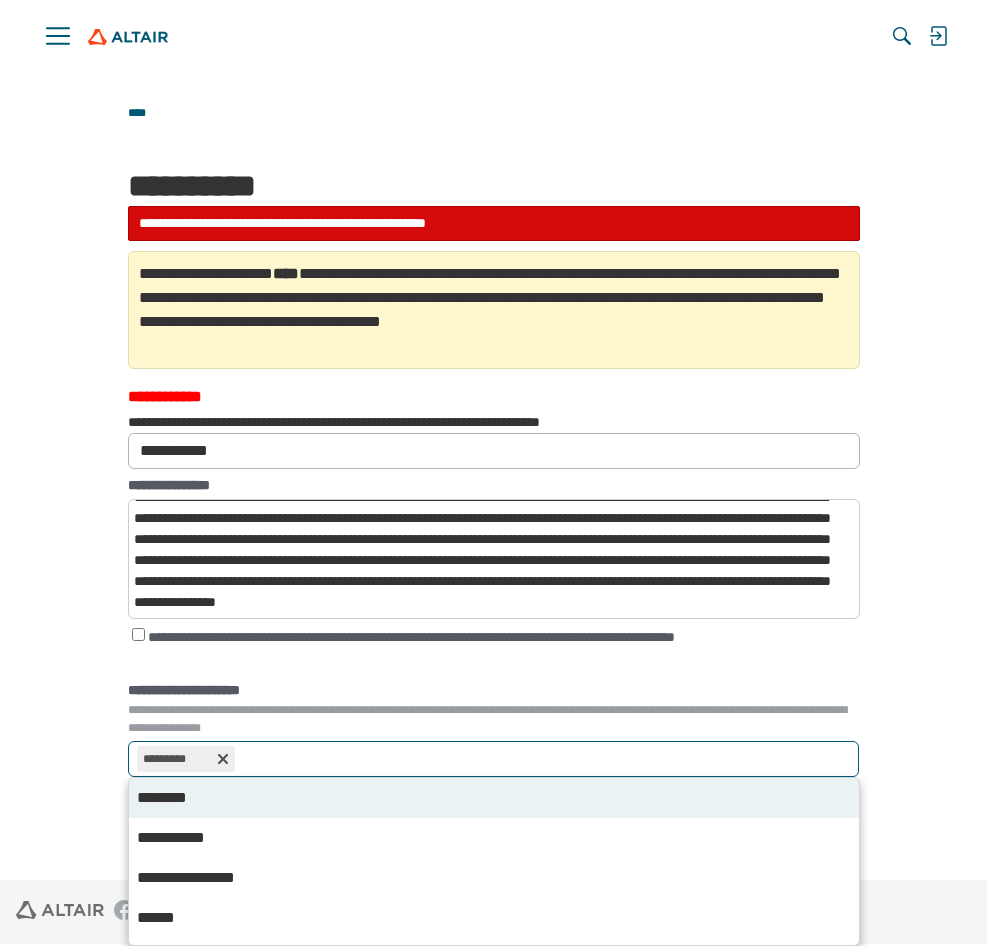 click on "********* *****" at bounding box center (493, 759) 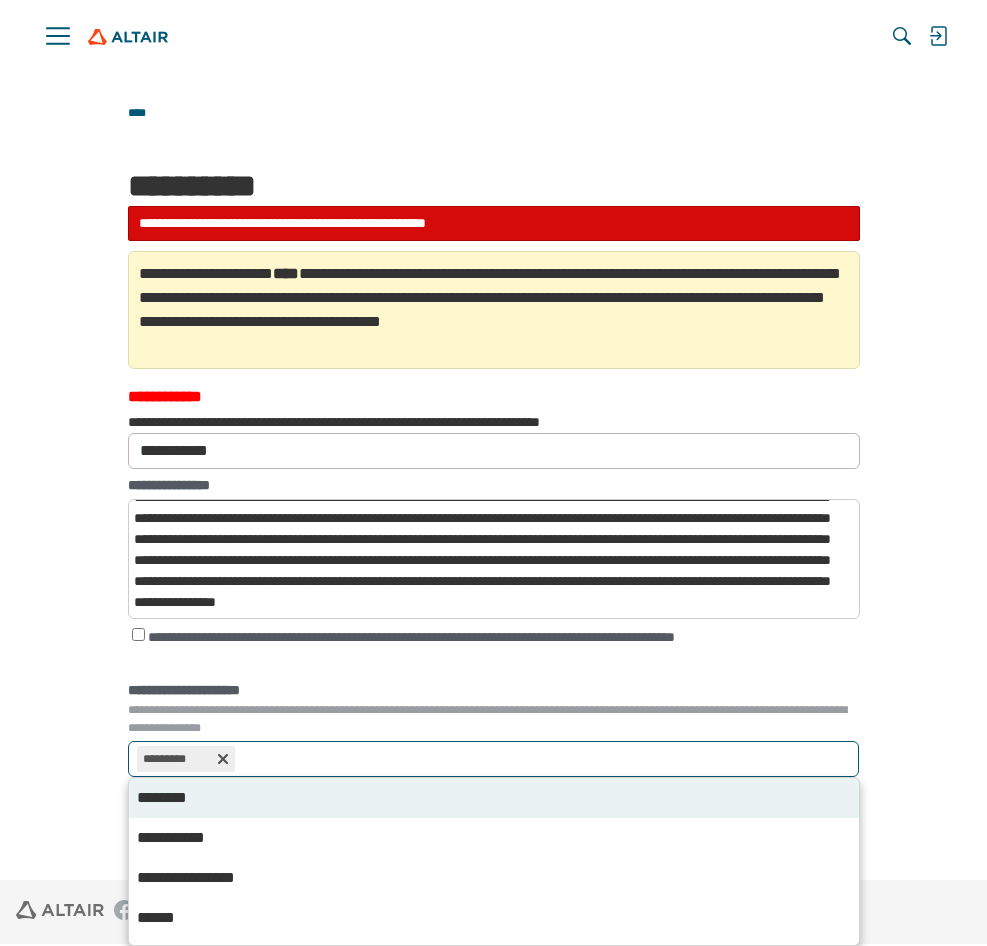 click on "**********" at bounding box center (261, 759) 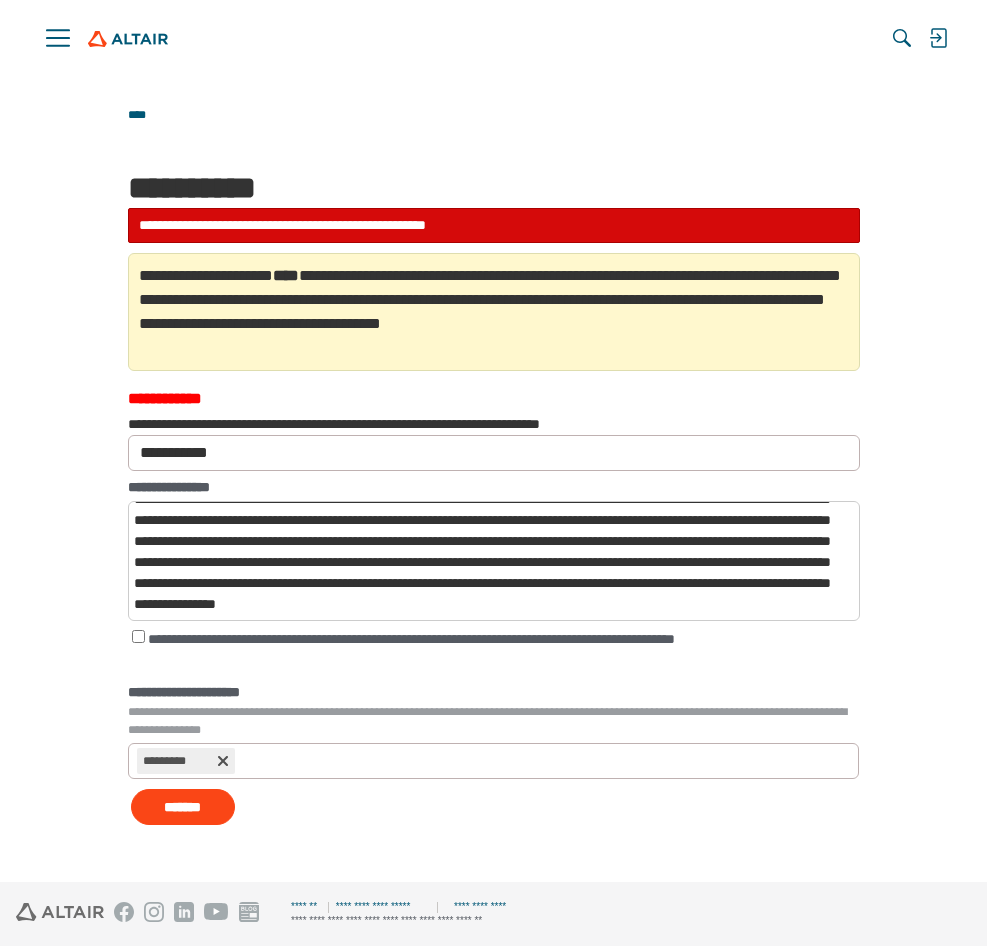 click on "**********" at bounding box center (493, 472) 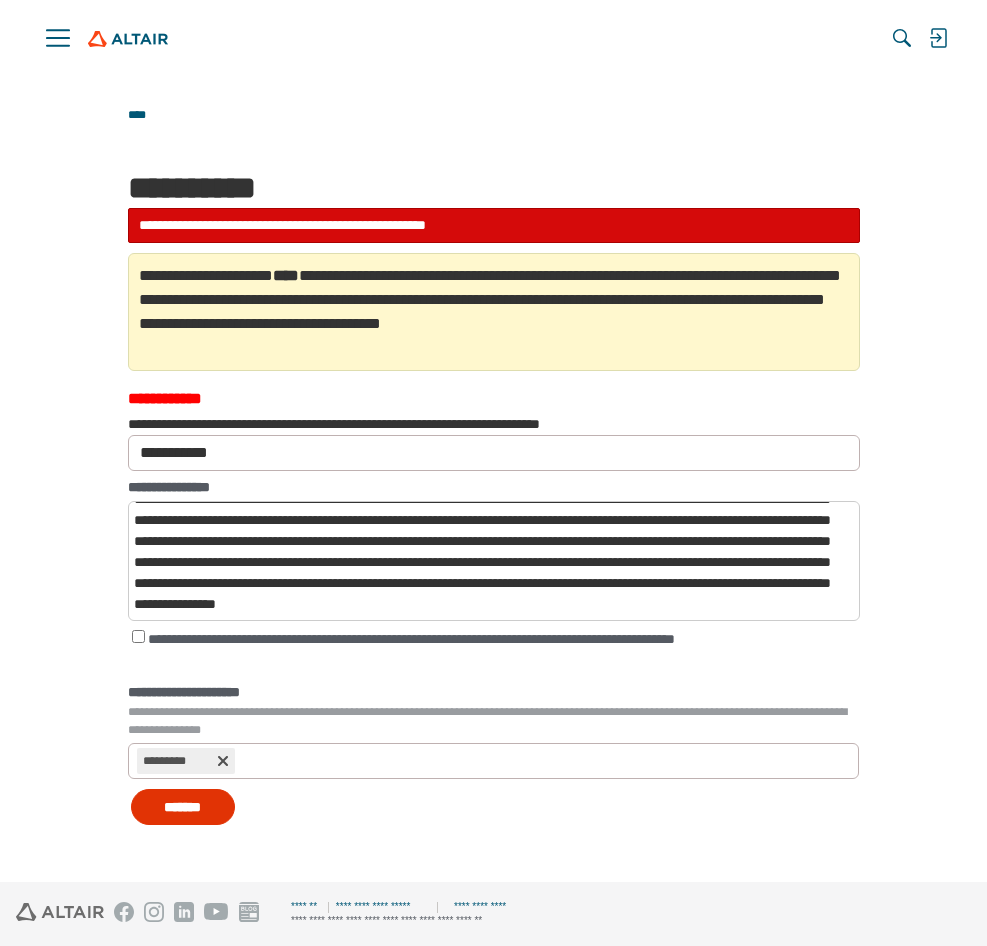 click on "*******" at bounding box center (183, 807) 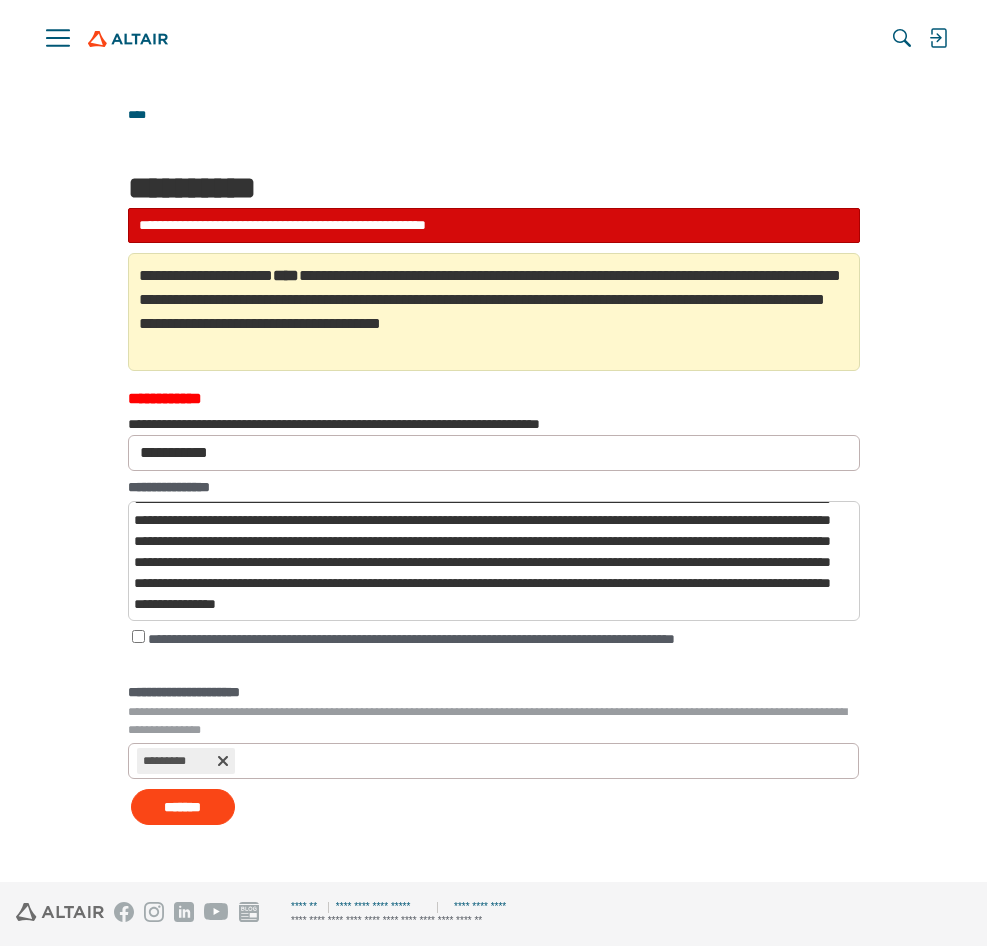 drag, startPoint x: 216, startPoint y: 815, endPoint x: 105, endPoint y: 680, distance: 174.77414 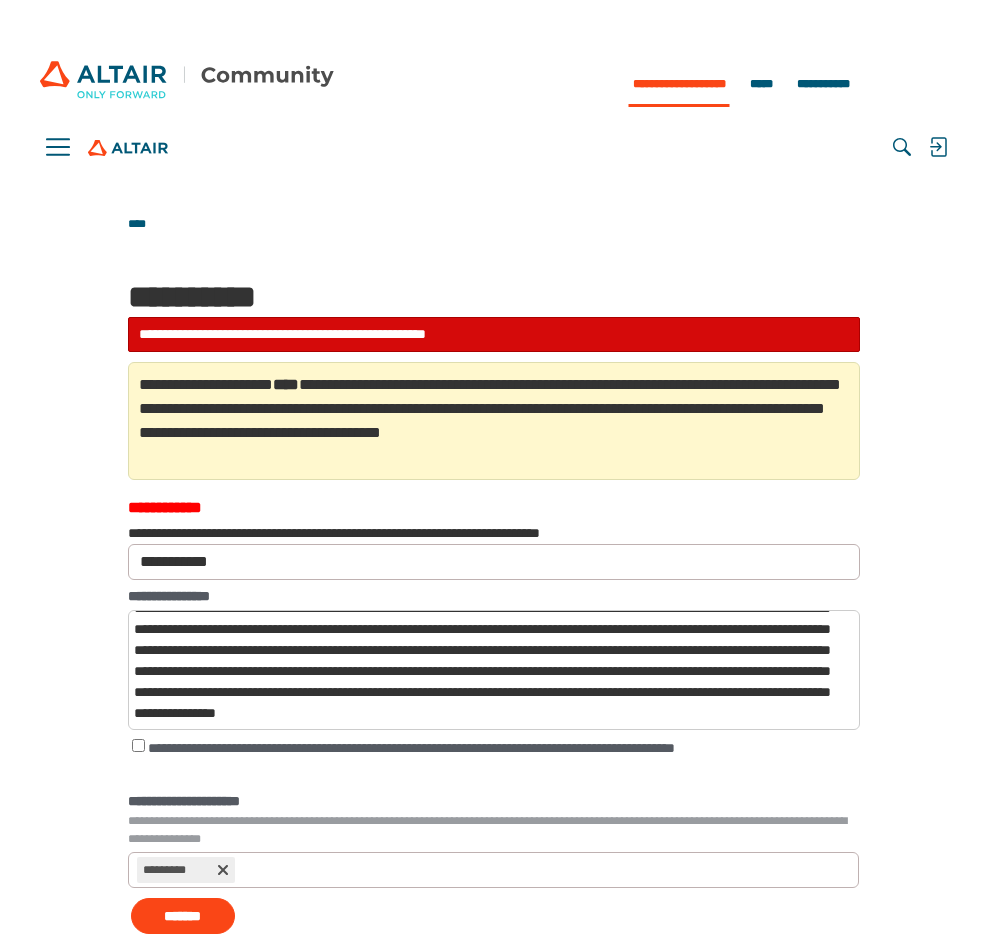 scroll, scrollTop: 100, scrollLeft: 0, axis: vertical 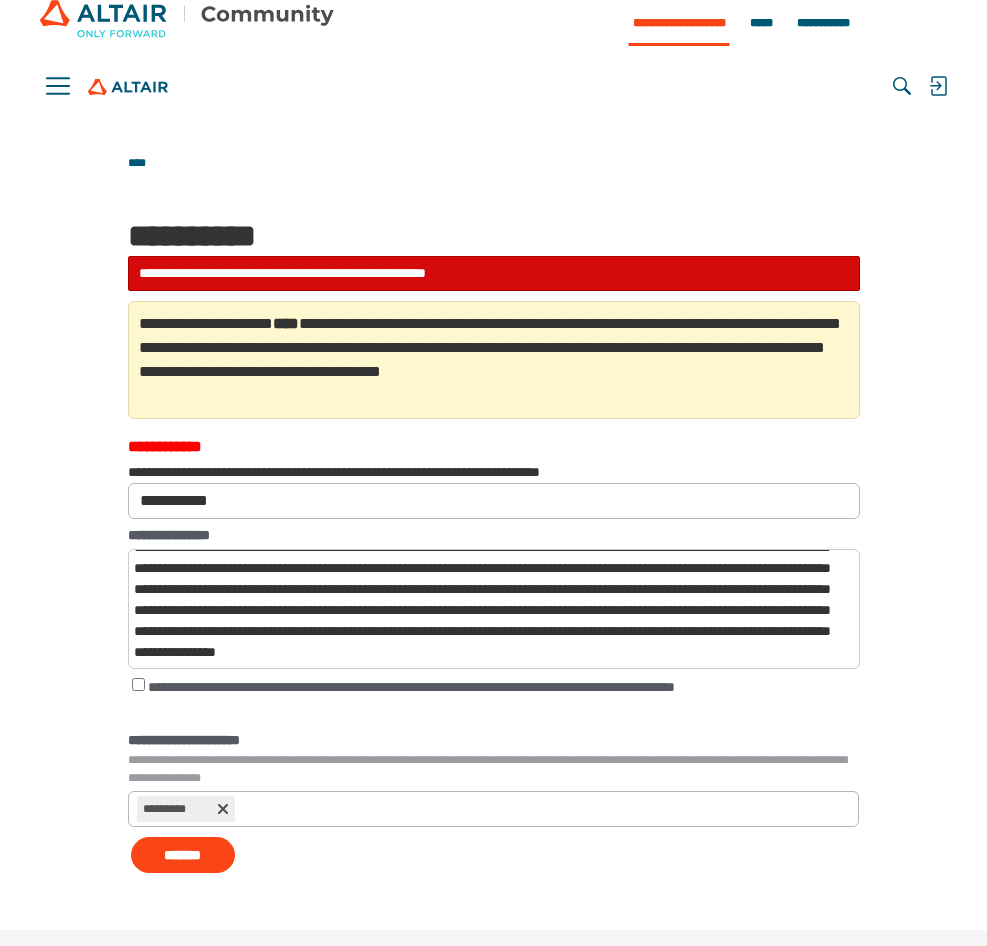 click on "**********" at bounding box center (494, 360) 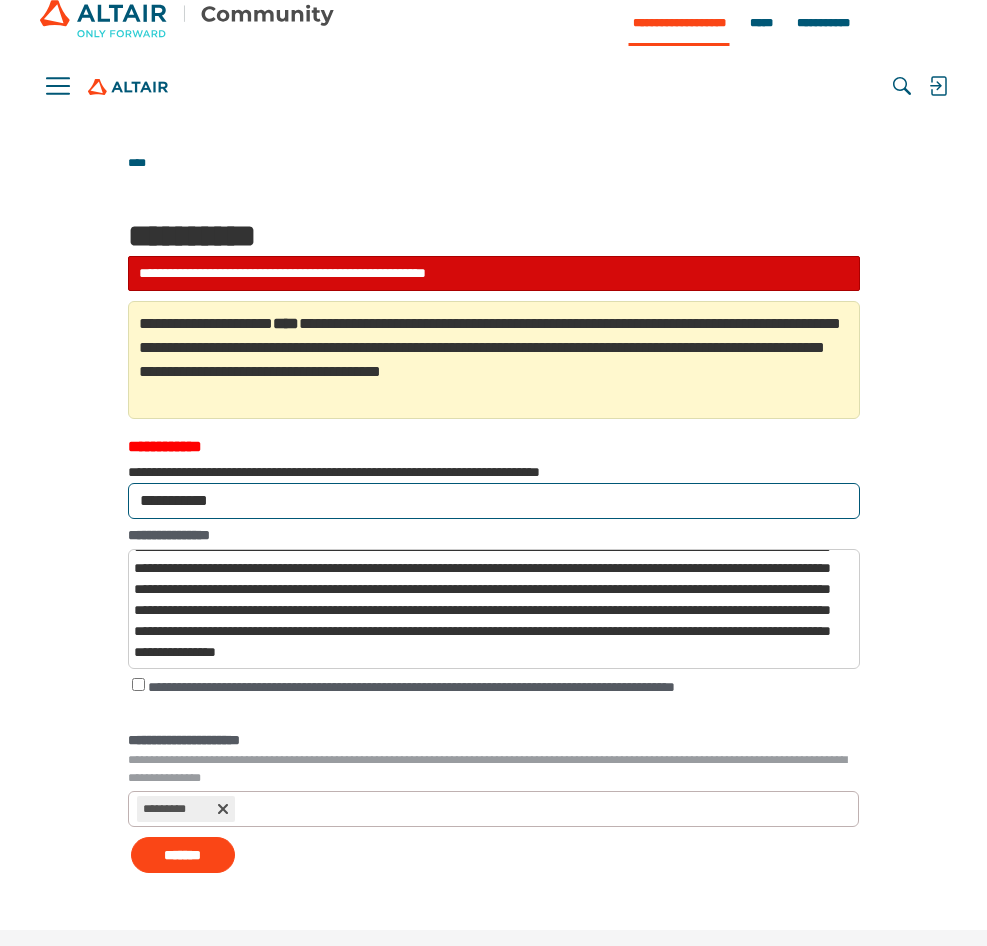 click on "**********" at bounding box center (494, 501) 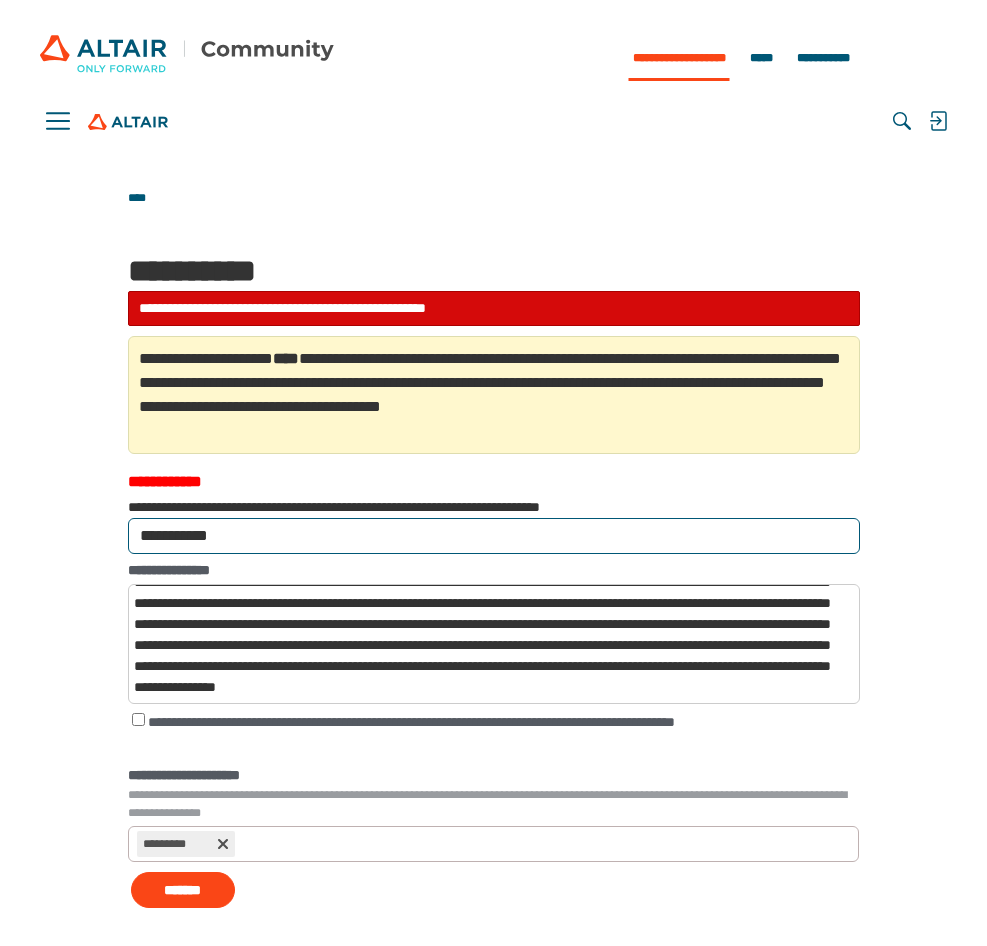 scroll, scrollTop: 100, scrollLeft: 0, axis: vertical 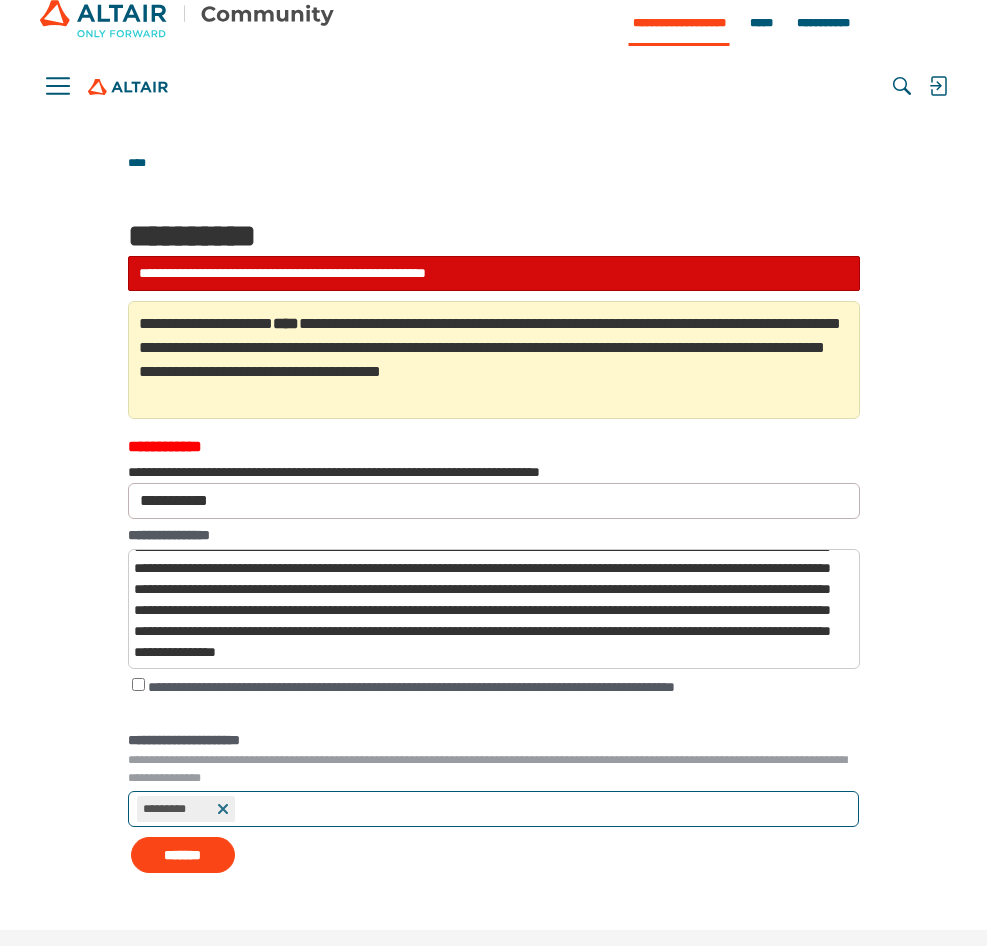 click on "*****" at bounding box center [223, 809] 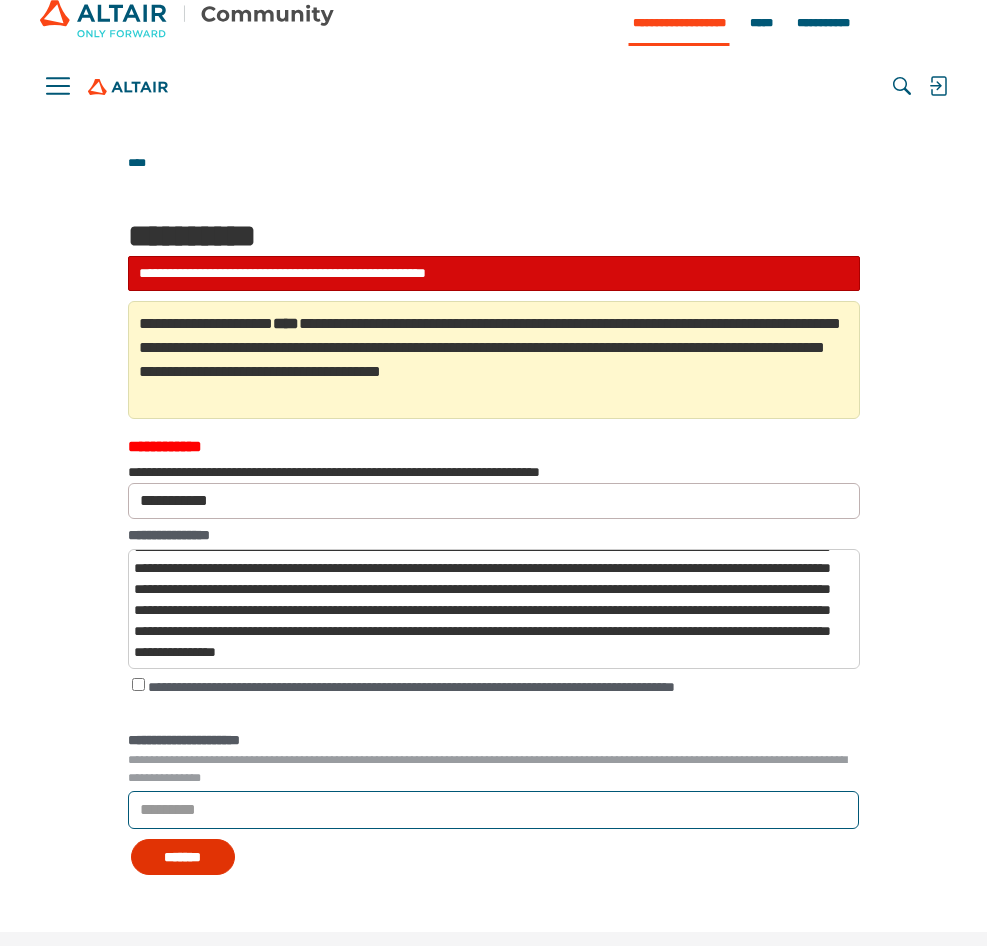 click on "*******" at bounding box center (183, 857) 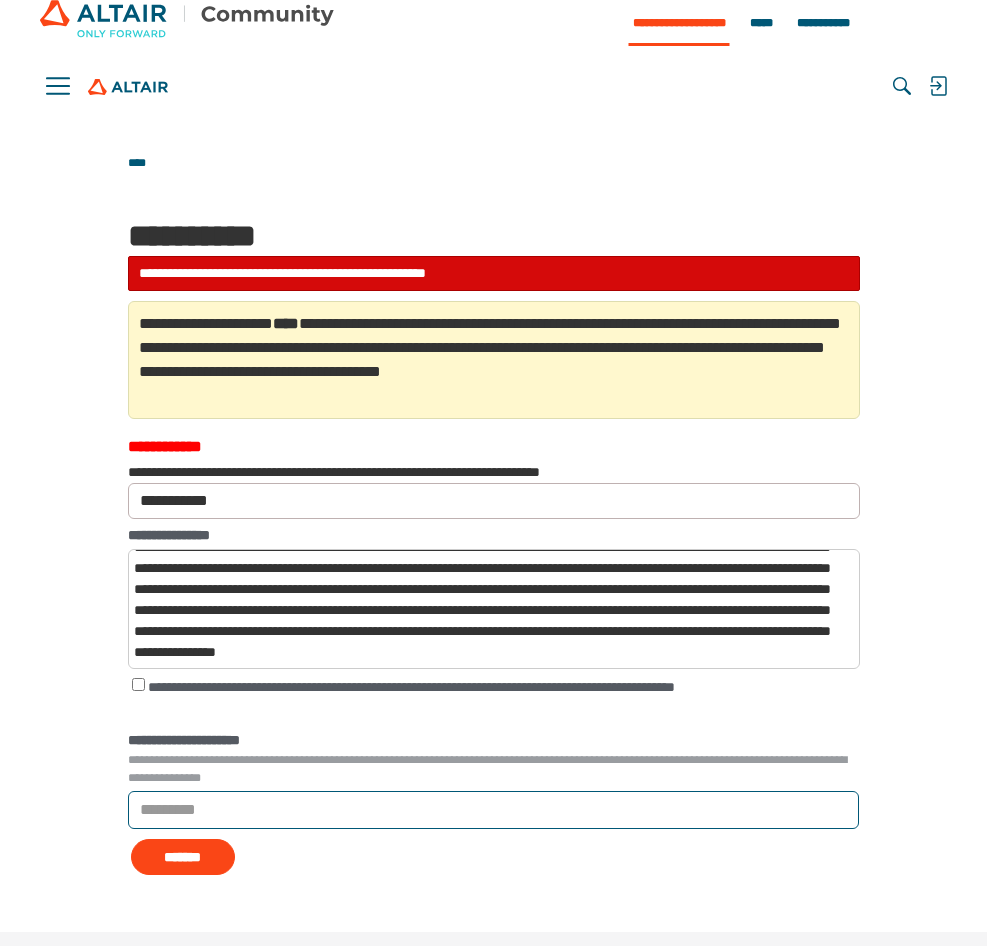 scroll, scrollTop: 152, scrollLeft: 0, axis: vertical 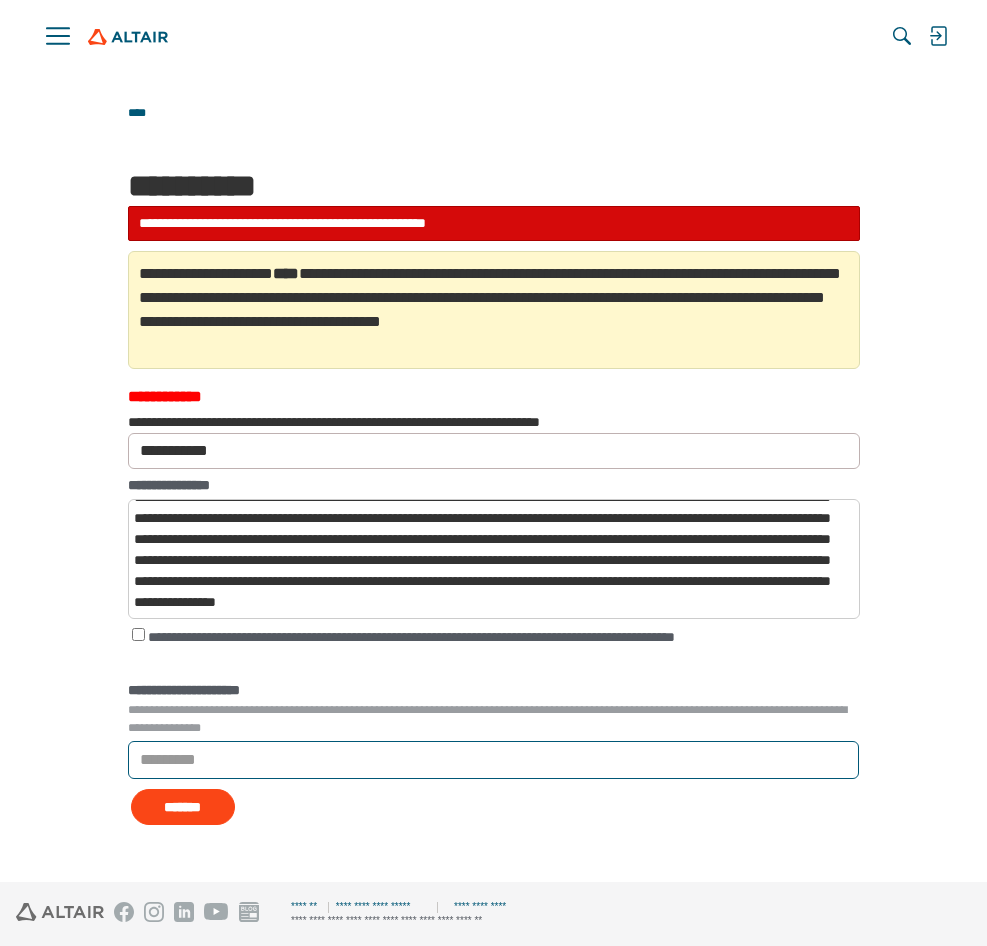 click on "*********" at bounding box center [494, 760] 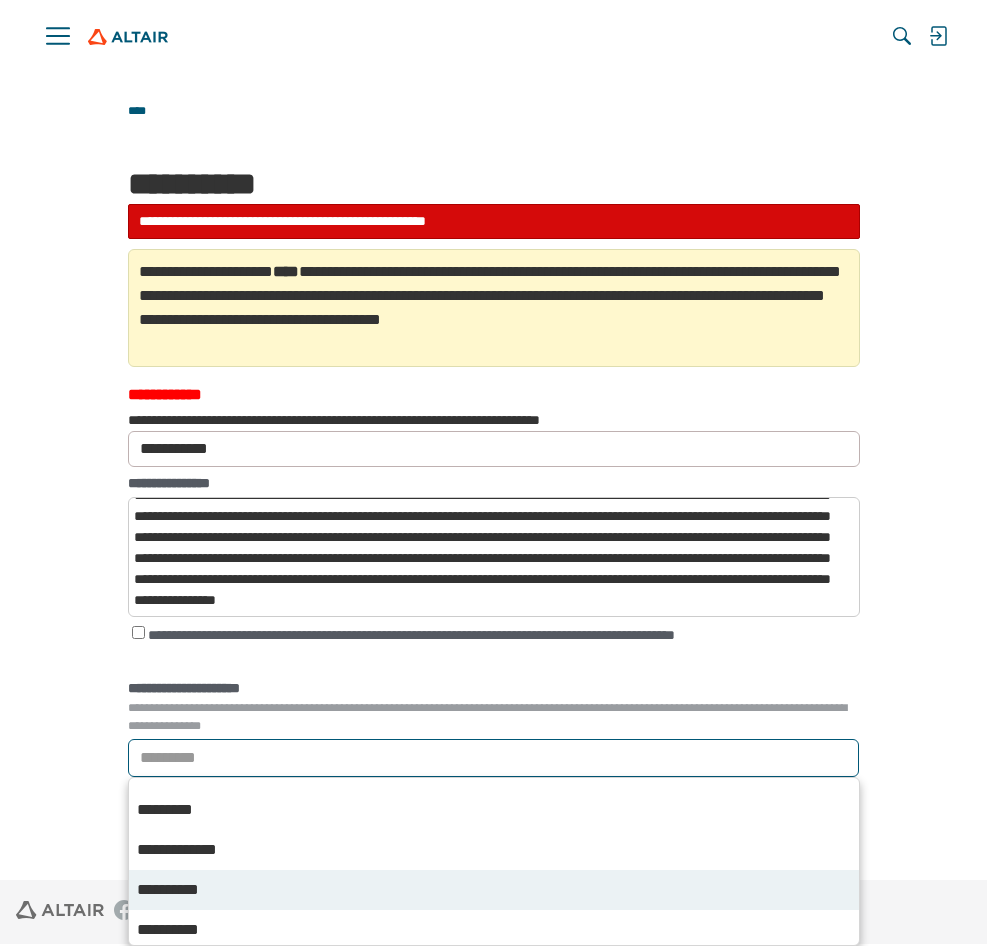 scroll, scrollTop: 2700, scrollLeft: 0, axis: vertical 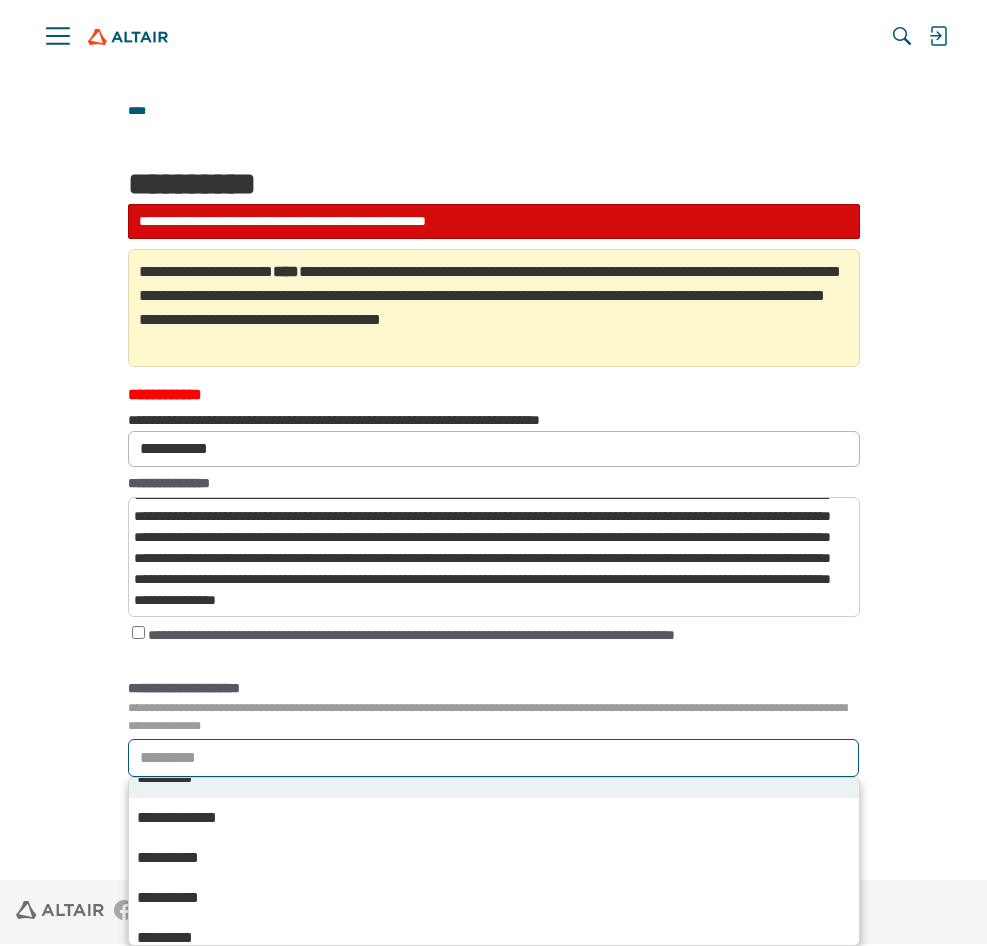 click on "*********" at bounding box center [494, 778] 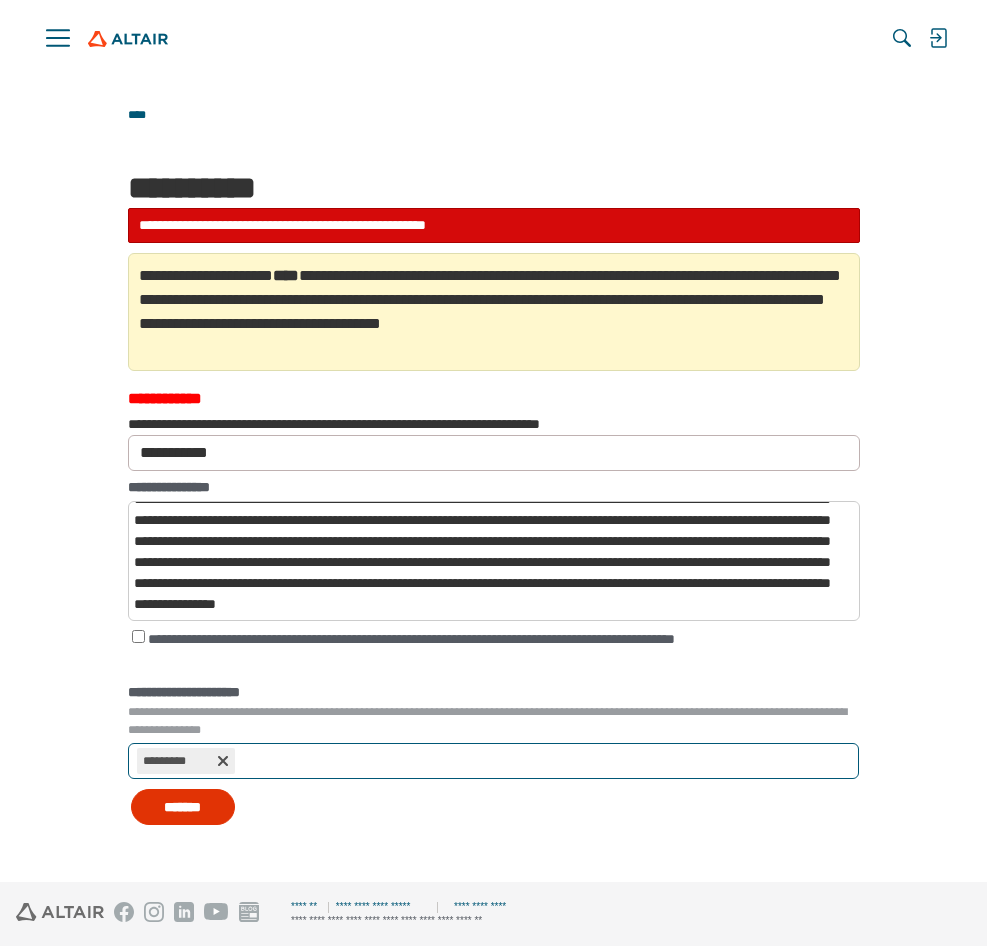 click on "*******" at bounding box center [183, 807] 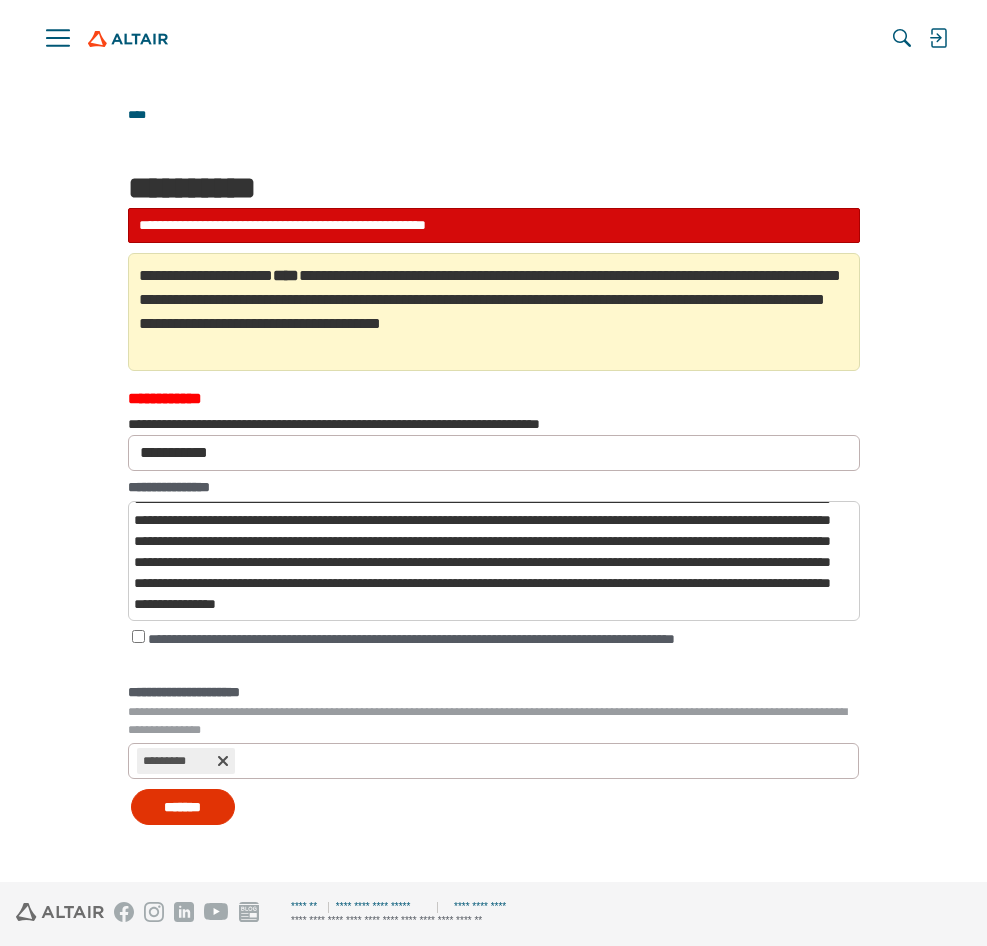 click on "*******" at bounding box center [183, 807] 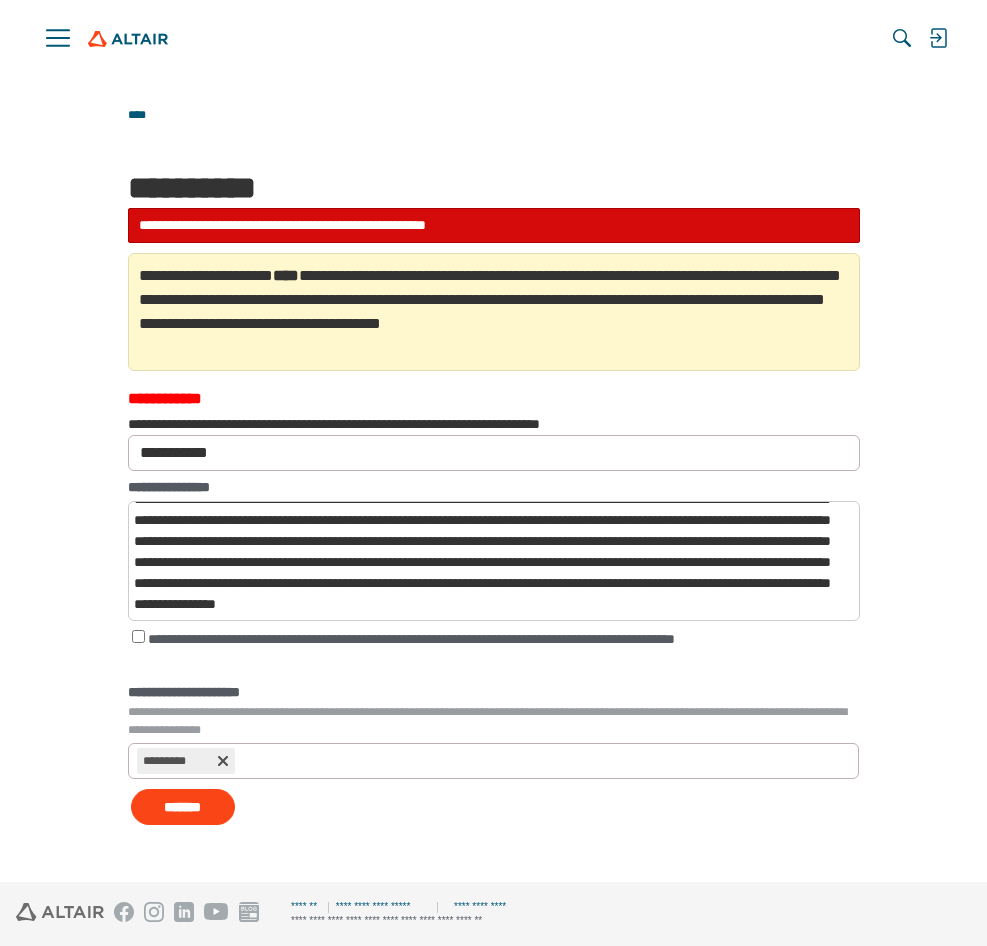 click on "*******" at bounding box center [494, 808] 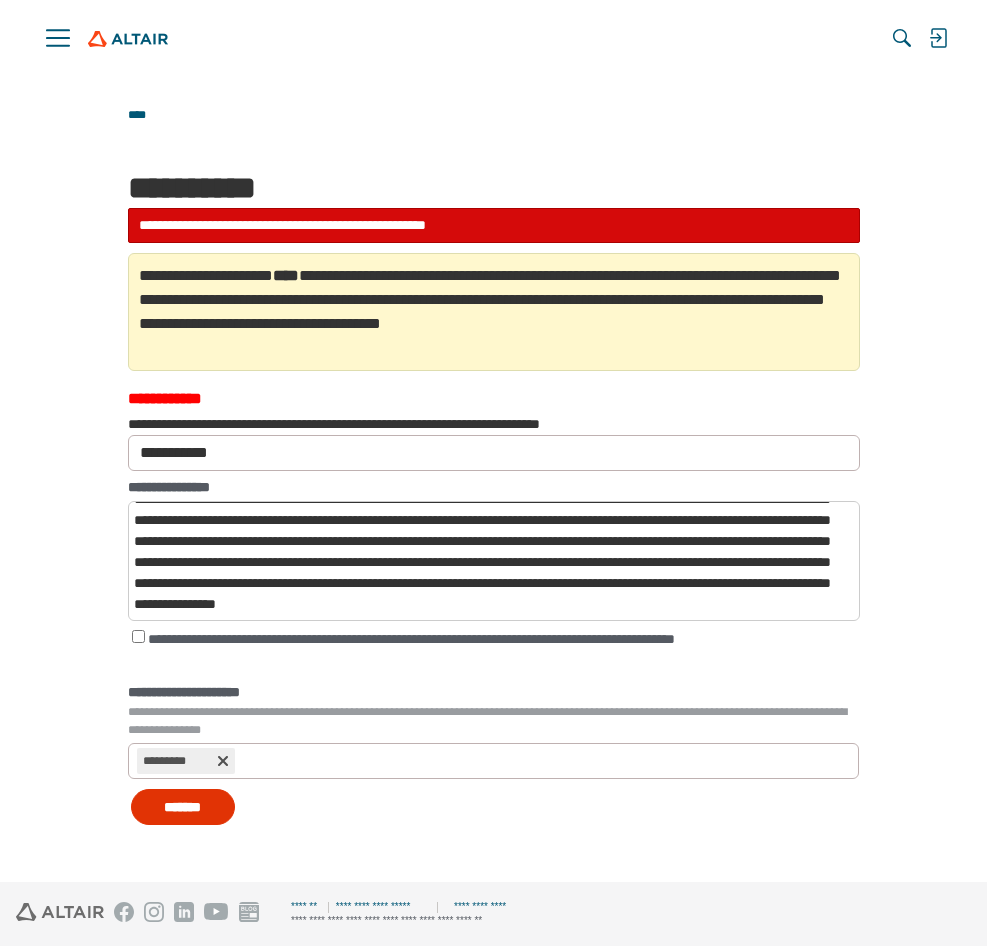 drag, startPoint x: 177, startPoint y: 801, endPoint x: 191, endPoint y: 800, distance: 14.035668 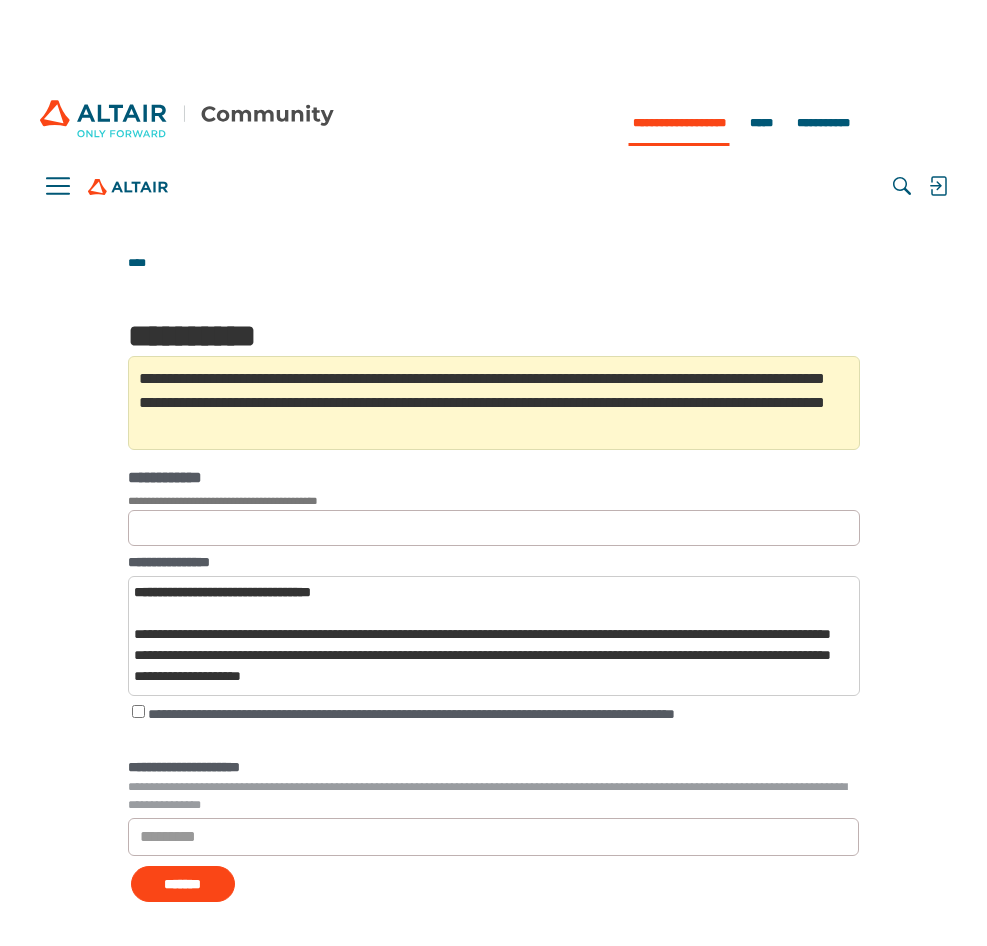 scroll, scrollTop: 135, scrollLeft: 0, axis: vertical 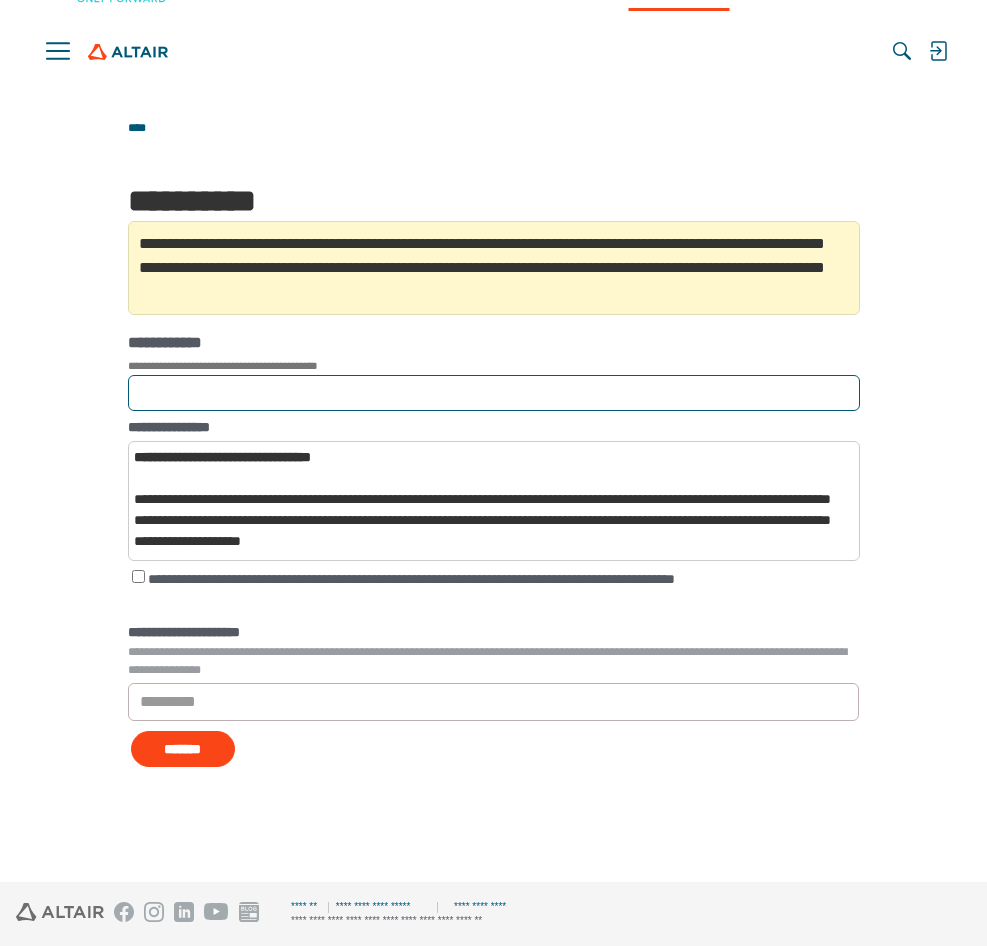click on "**********" at bounding box center [494, 393] 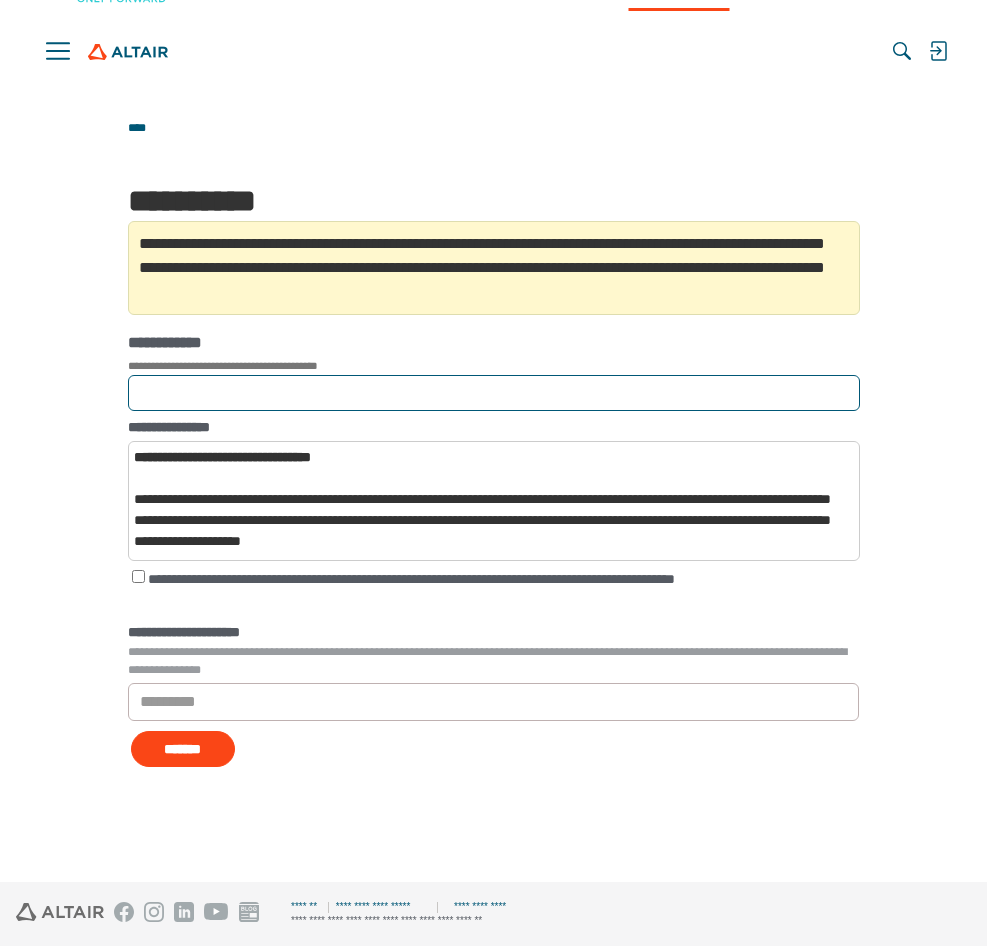 type on "**********" 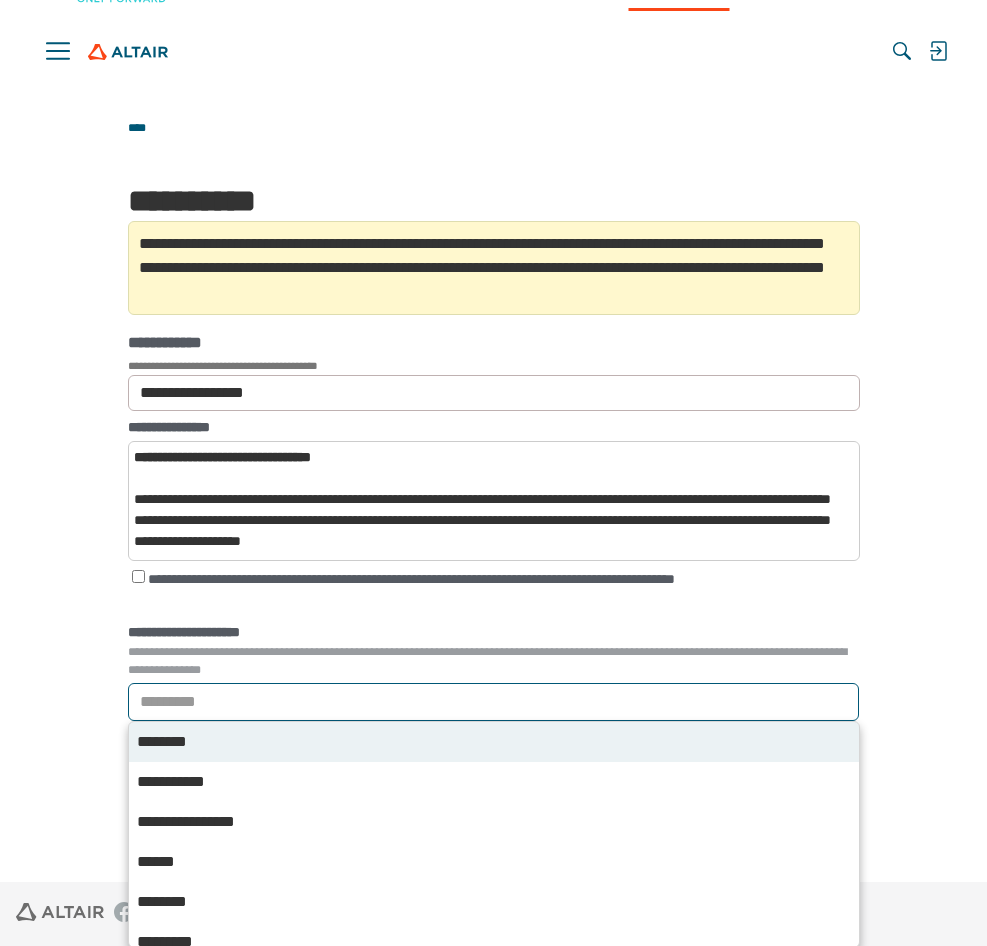 click on "*********" at bounding box center (169, 702) 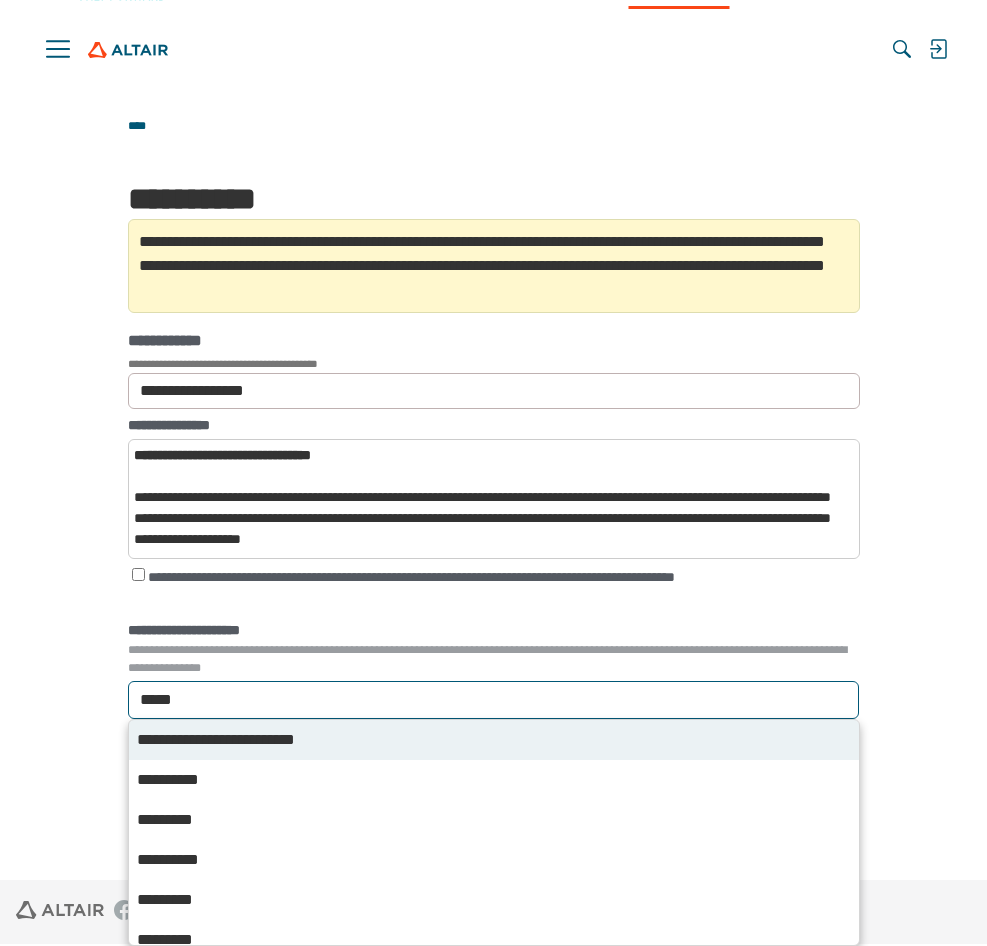 click on "**********" at bounding box center (494, 740) 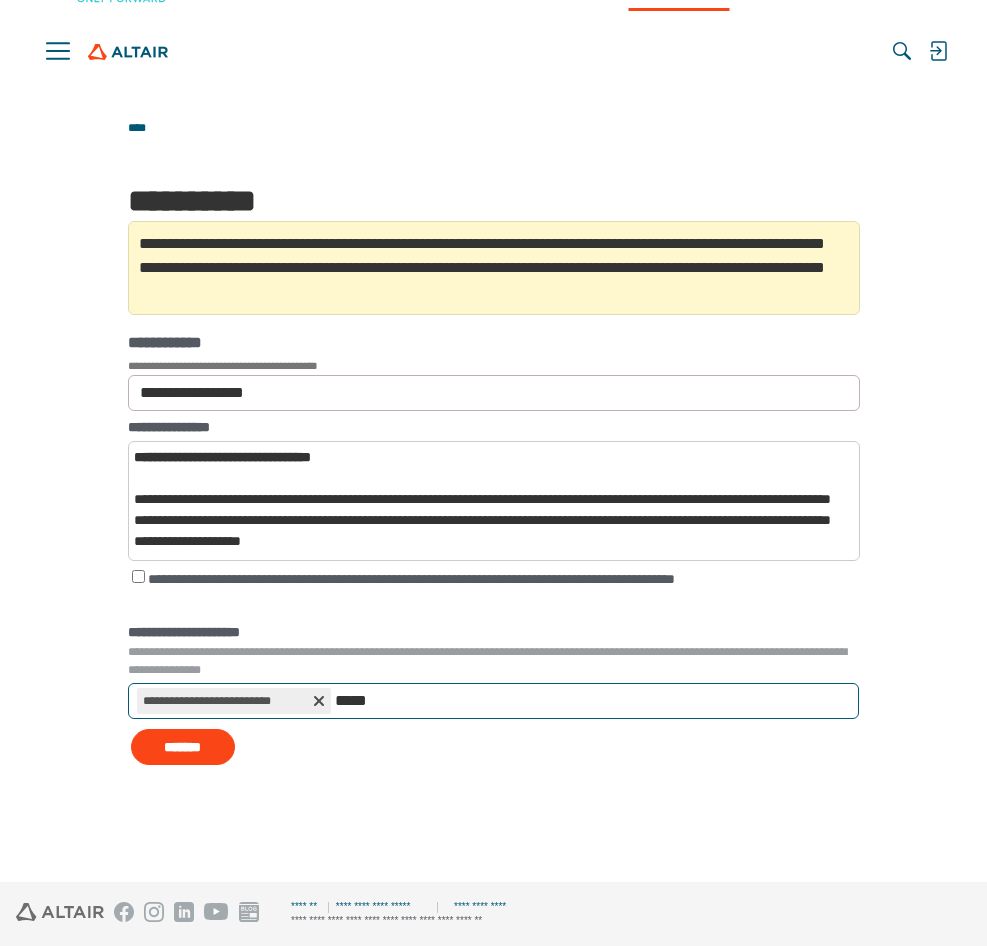 type 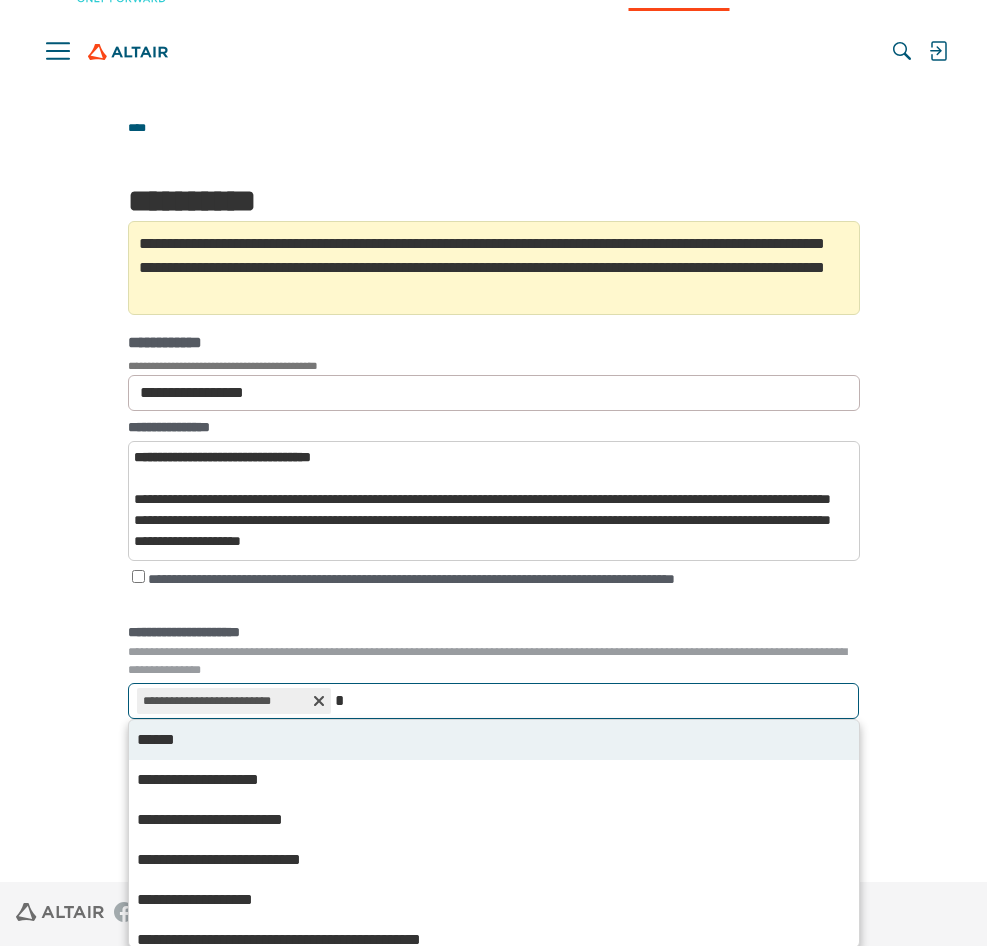 scroll, scrollTop: 137, scrollLeft: 0, axis: vertical 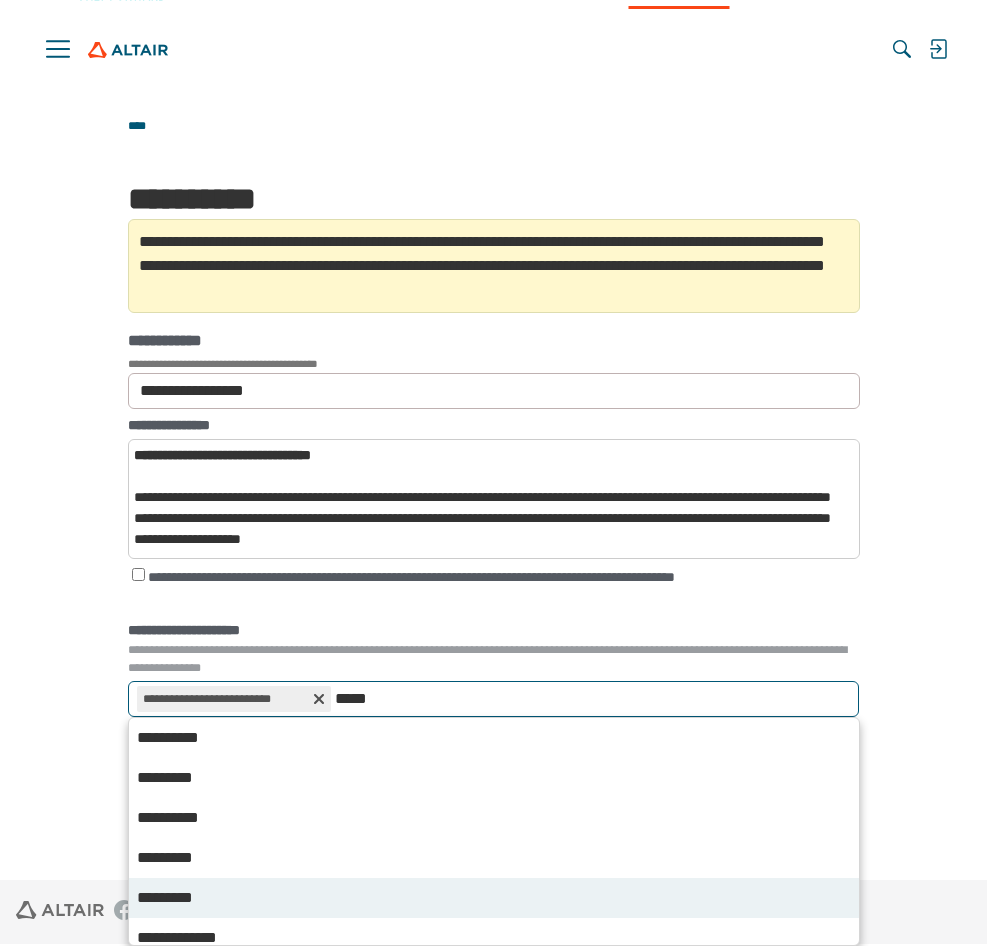 click on "*********" at bounding box center (494, 898) 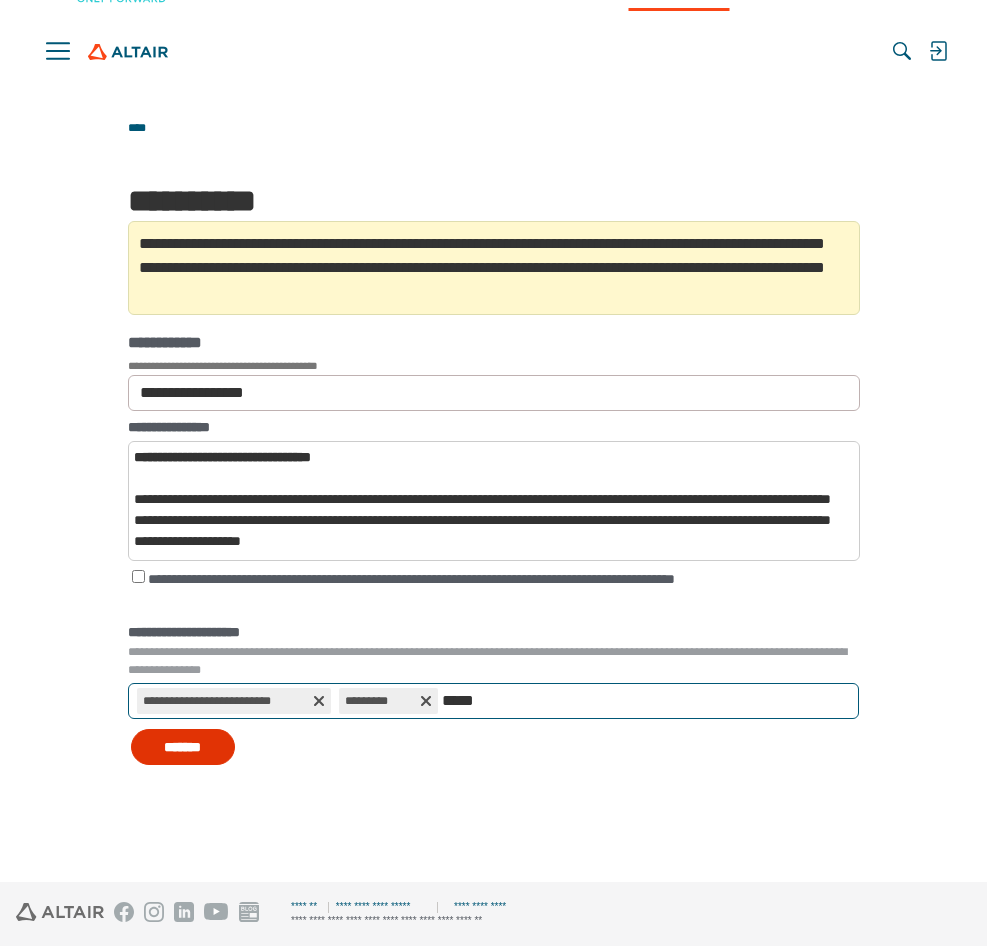 click on "*******" at bounding box center [183, 747] 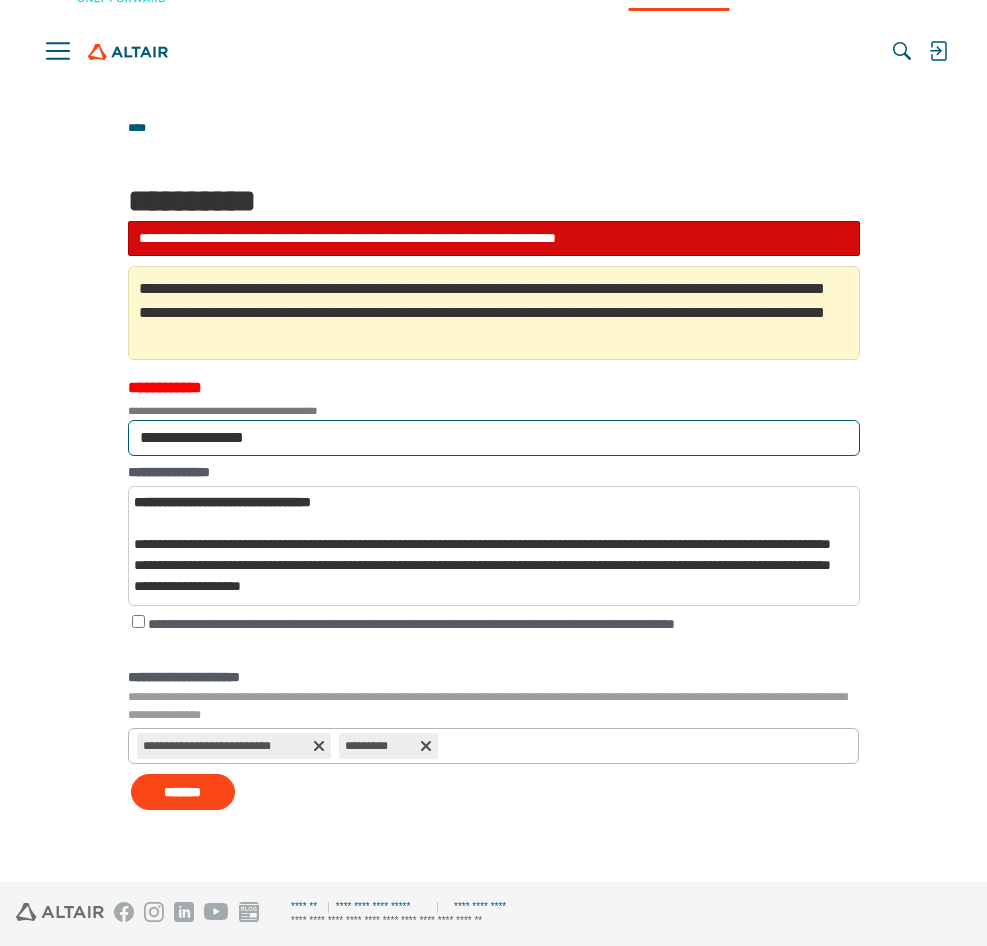 click on "**********" at bounding box center [494, 438] 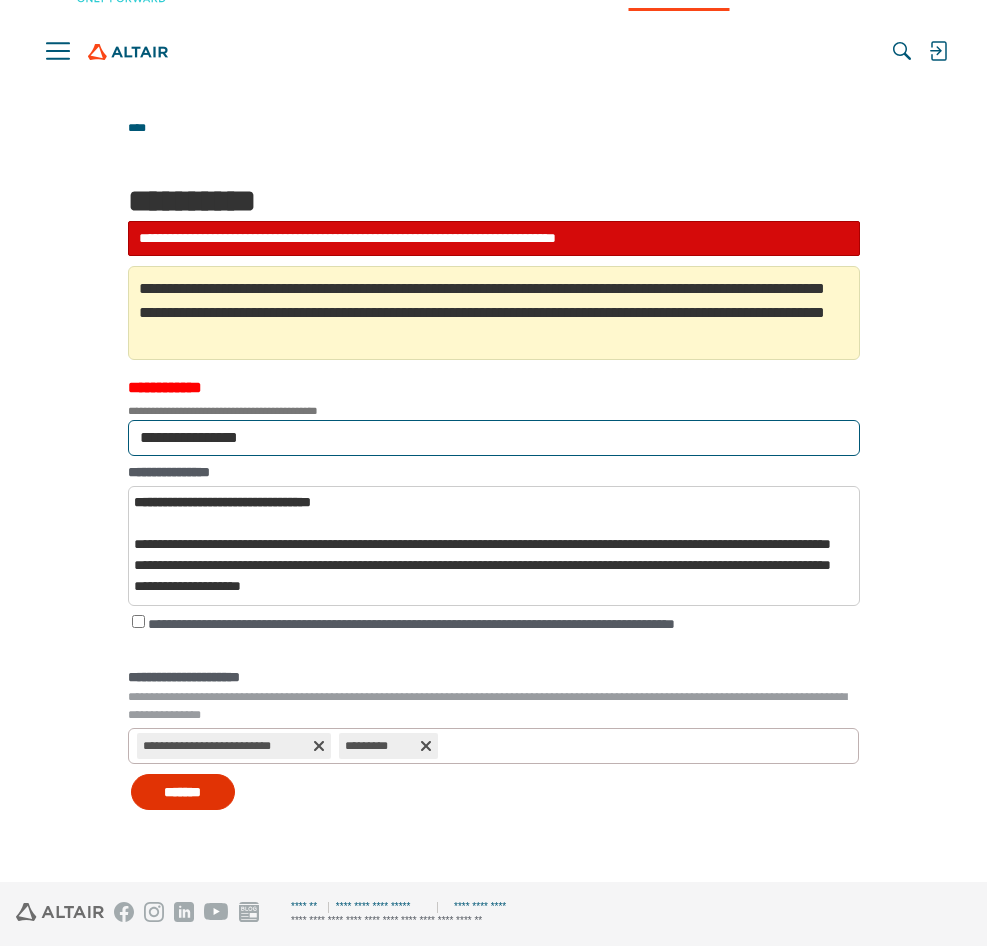 type on "**********" 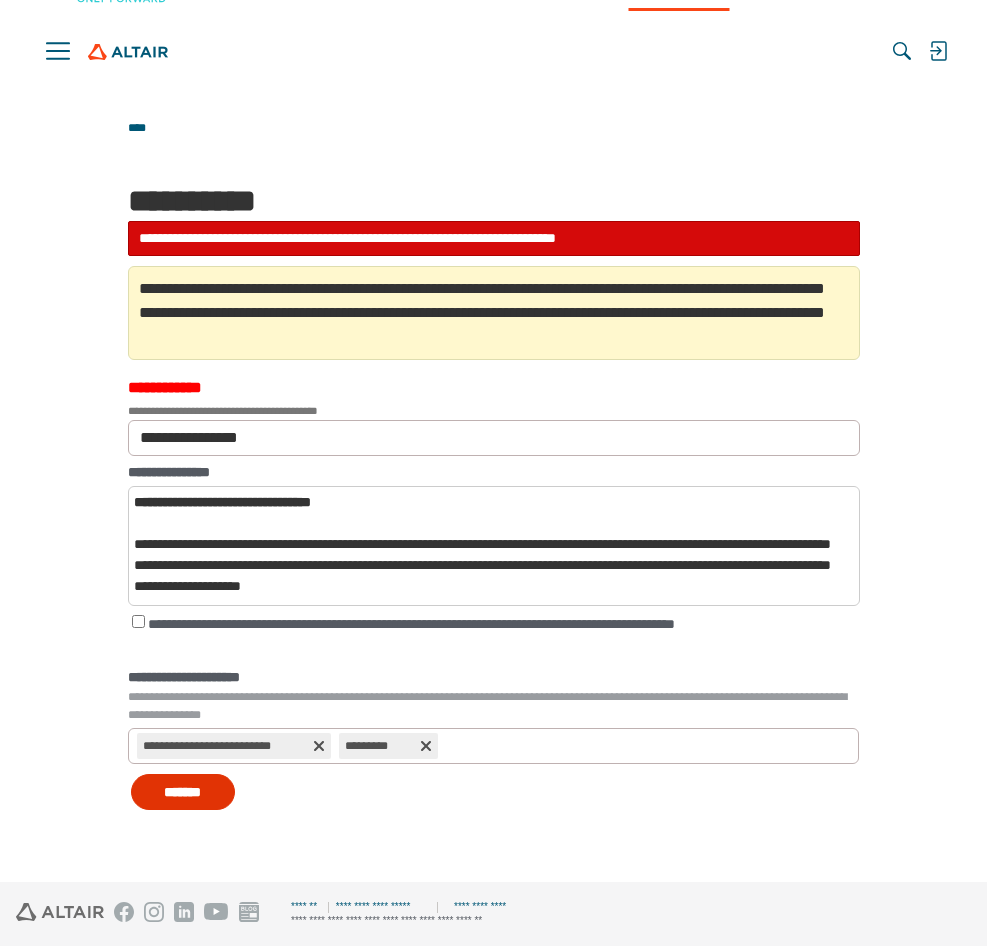 click on "*******" at bounding box center [183, 792] 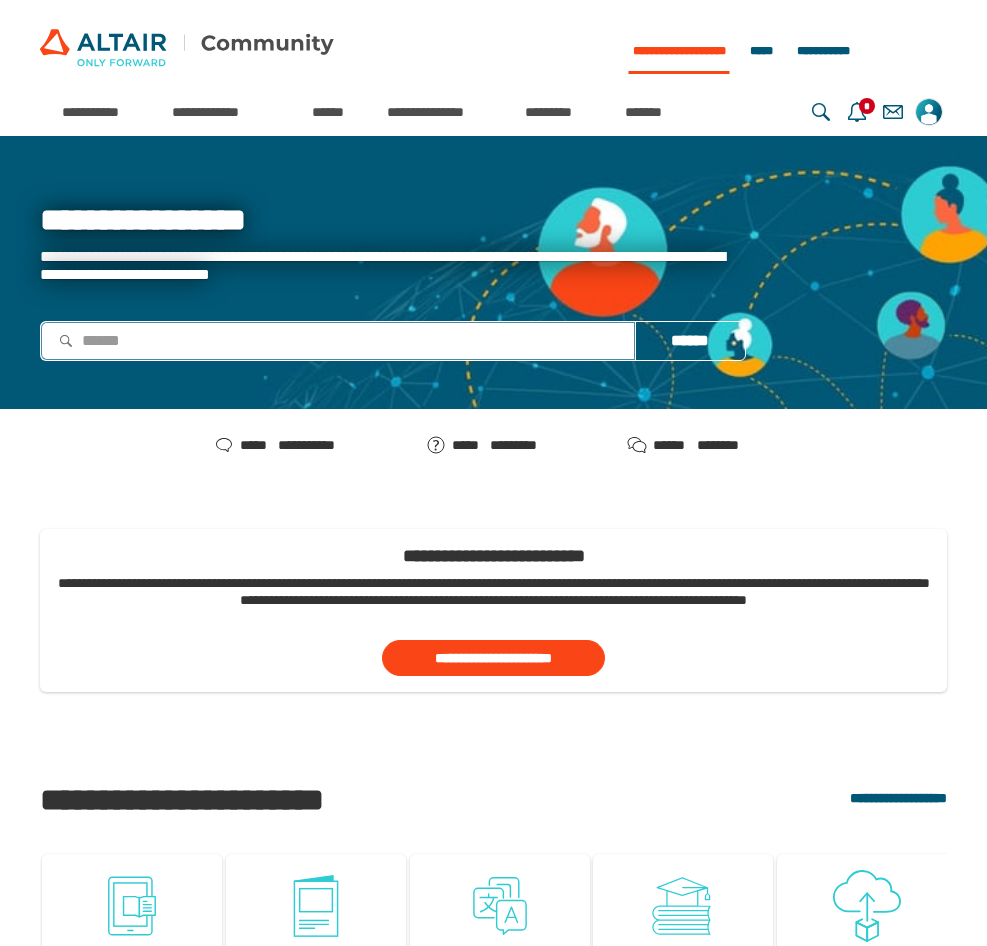 scroll, scrollTop: 0, scrollLeft: 0, axis: both 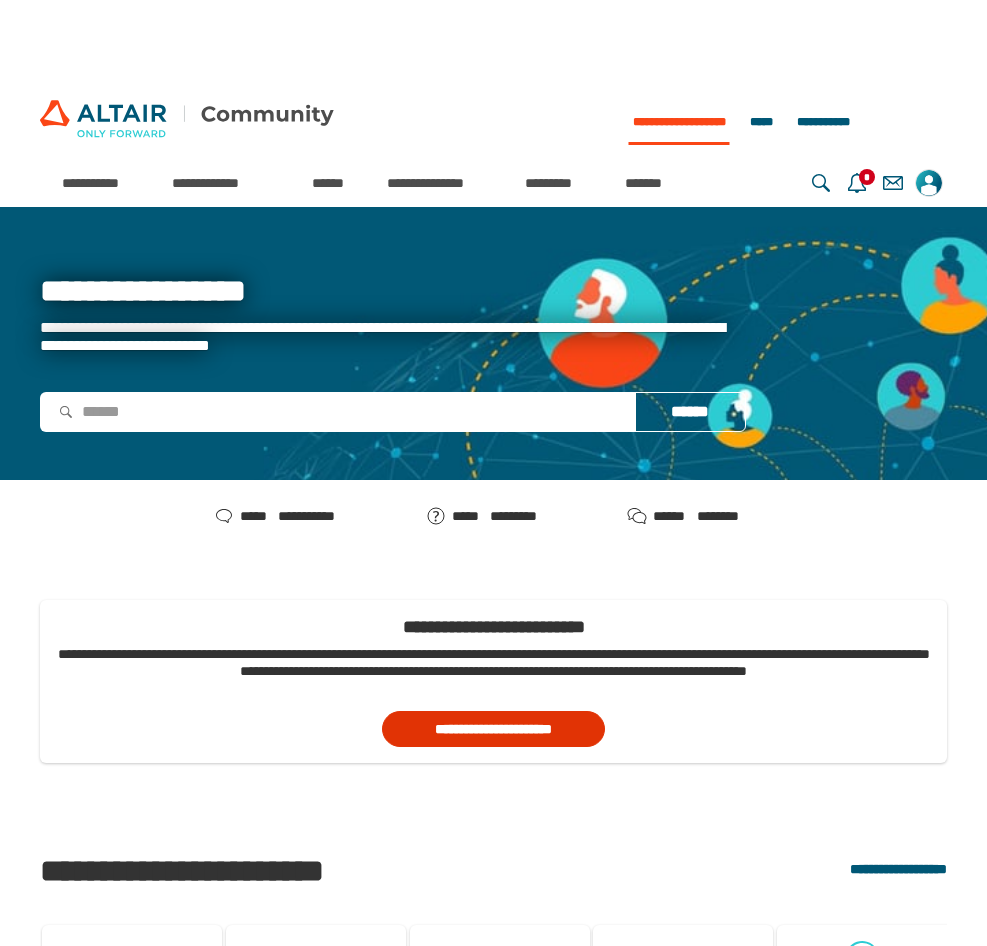 click on "**********" at bounding box center [493, 729] 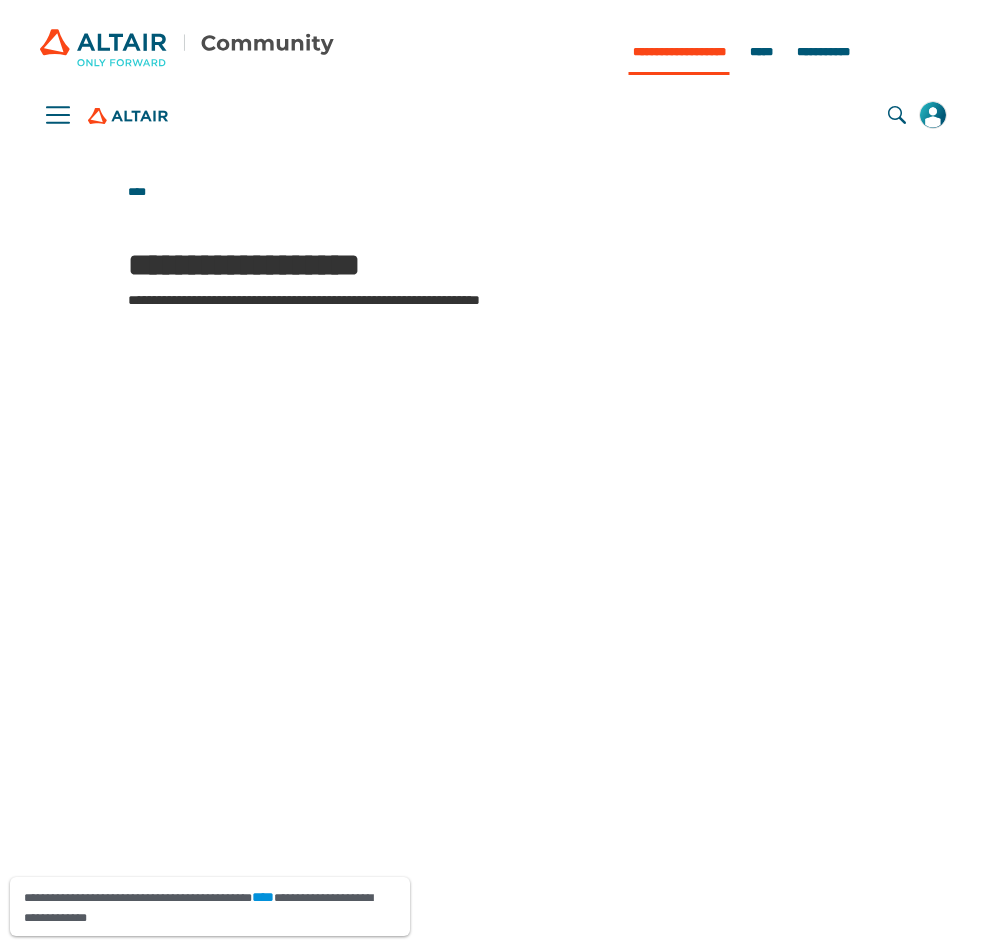 scroll, scrollTop: 0, scrollLeft: 0, axis: both 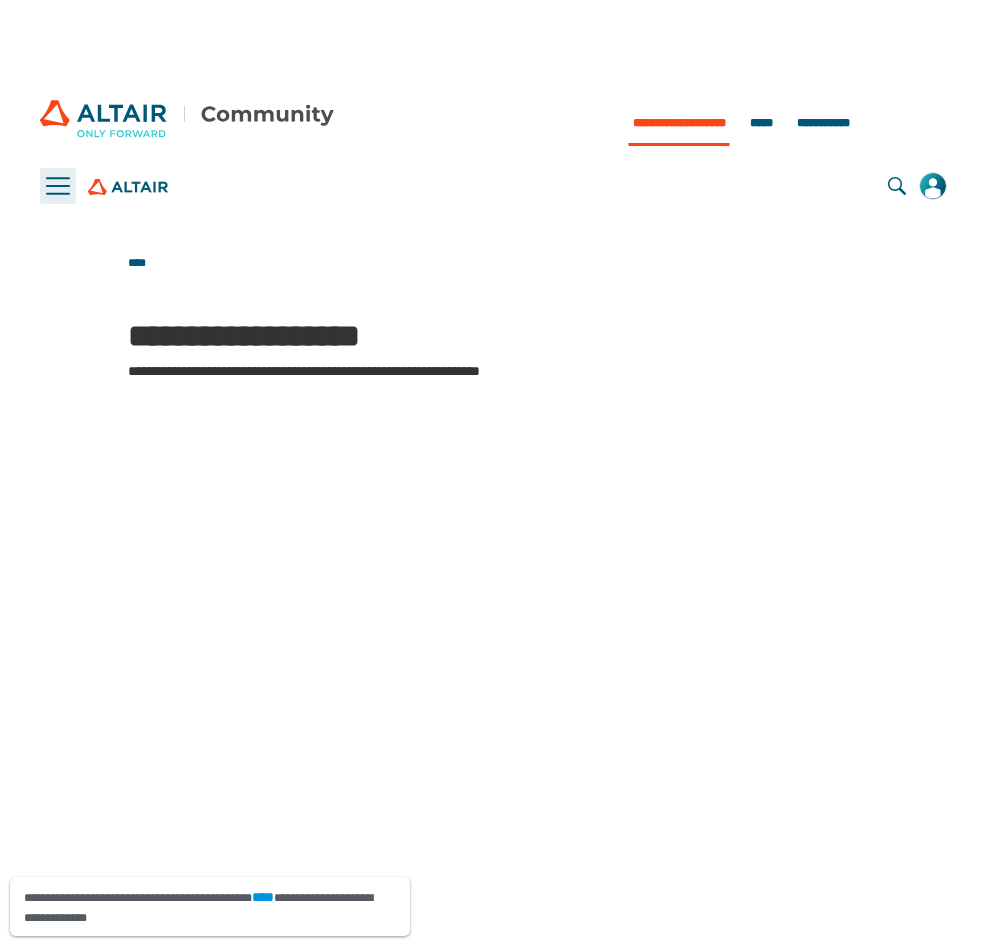 click on "[FIRST] [LAST]" at bounding box center (58, 186) 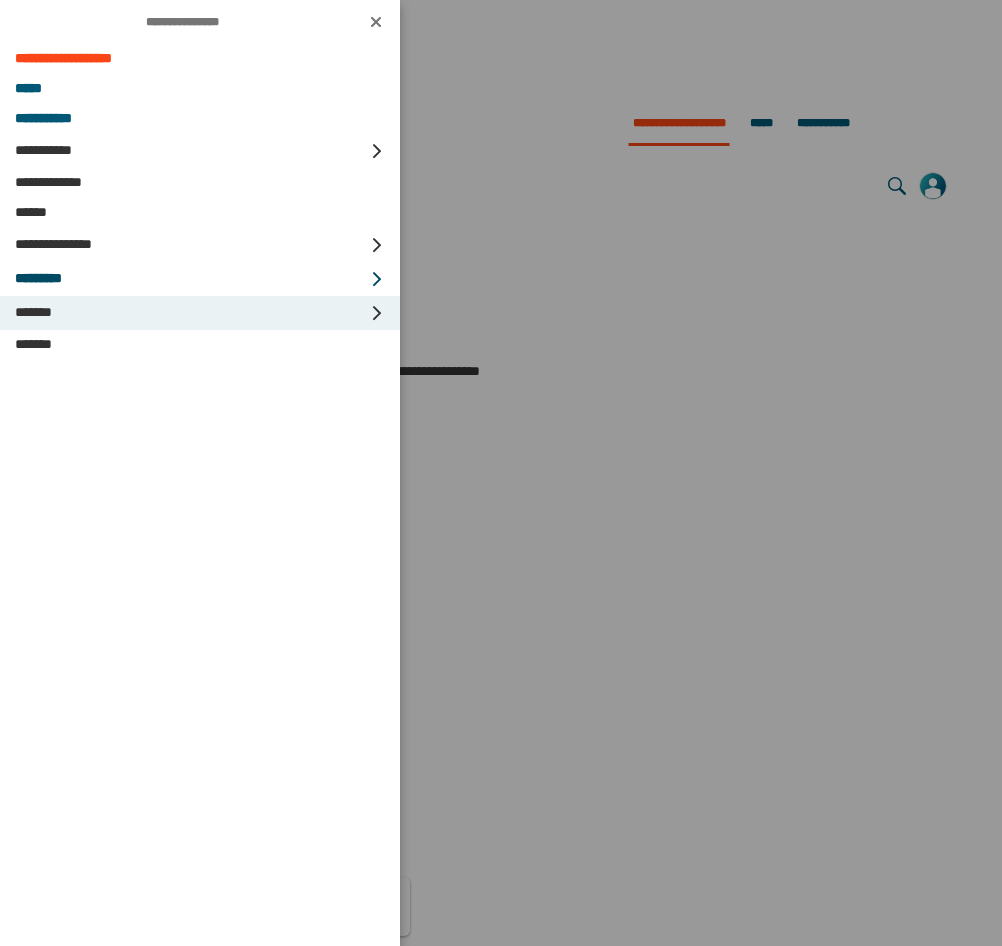 click on "[EMAIL]" at bounding box center (188, 313) 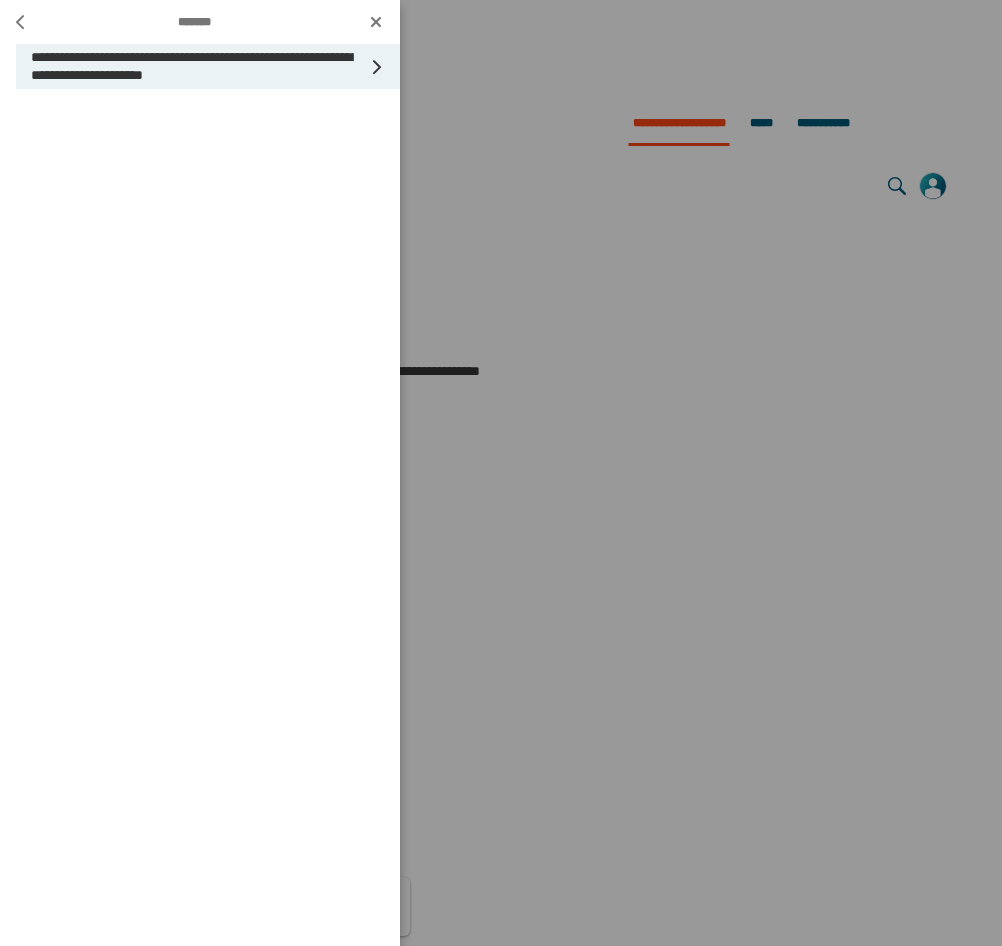click on "[CREDIT CARD]" at bounding box center [196, 66] 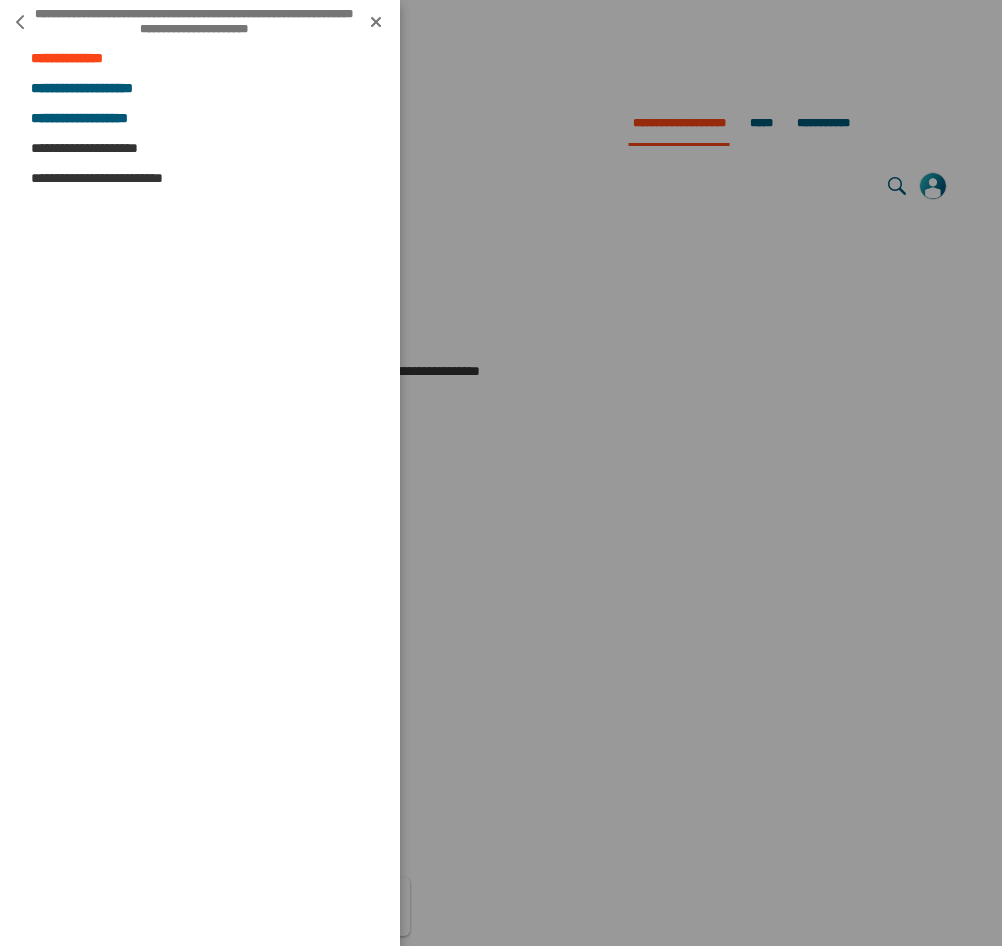 click on "[PASSPORT]" at bounding box center (200, 59) 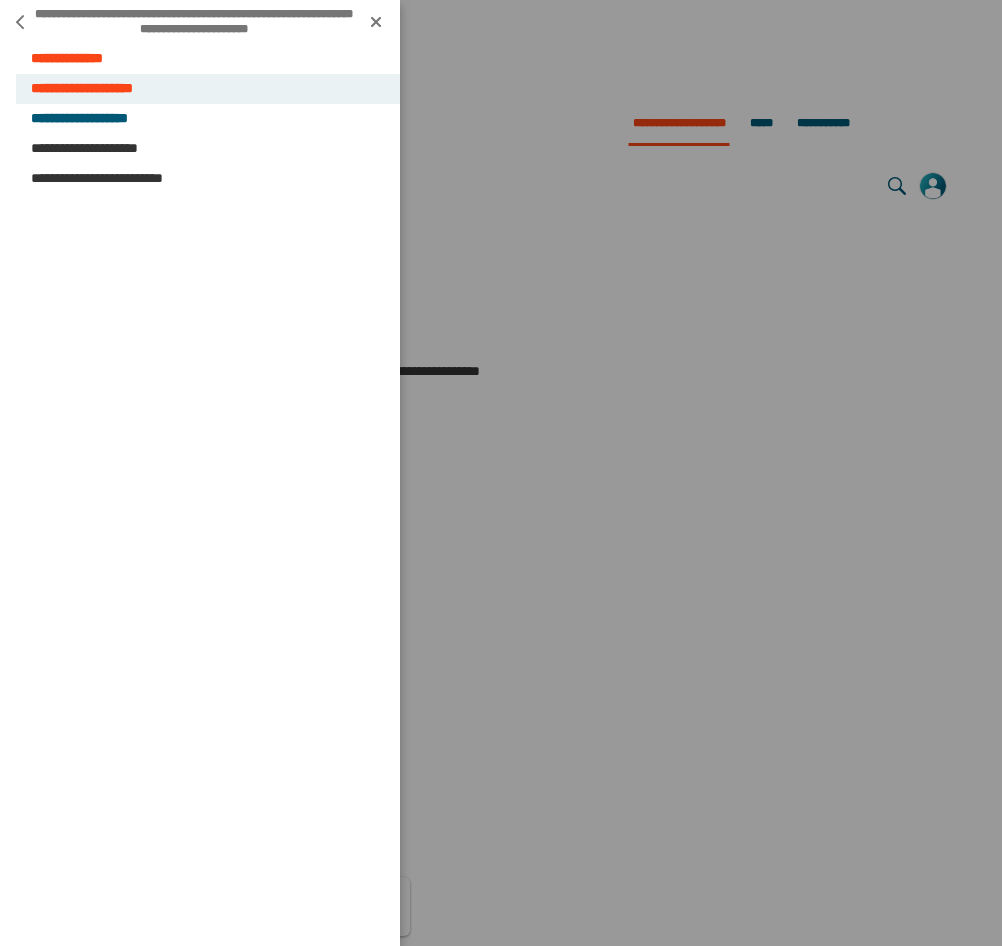 click on "[DRIVER LICENSE]" at bounding box center (208, 89) 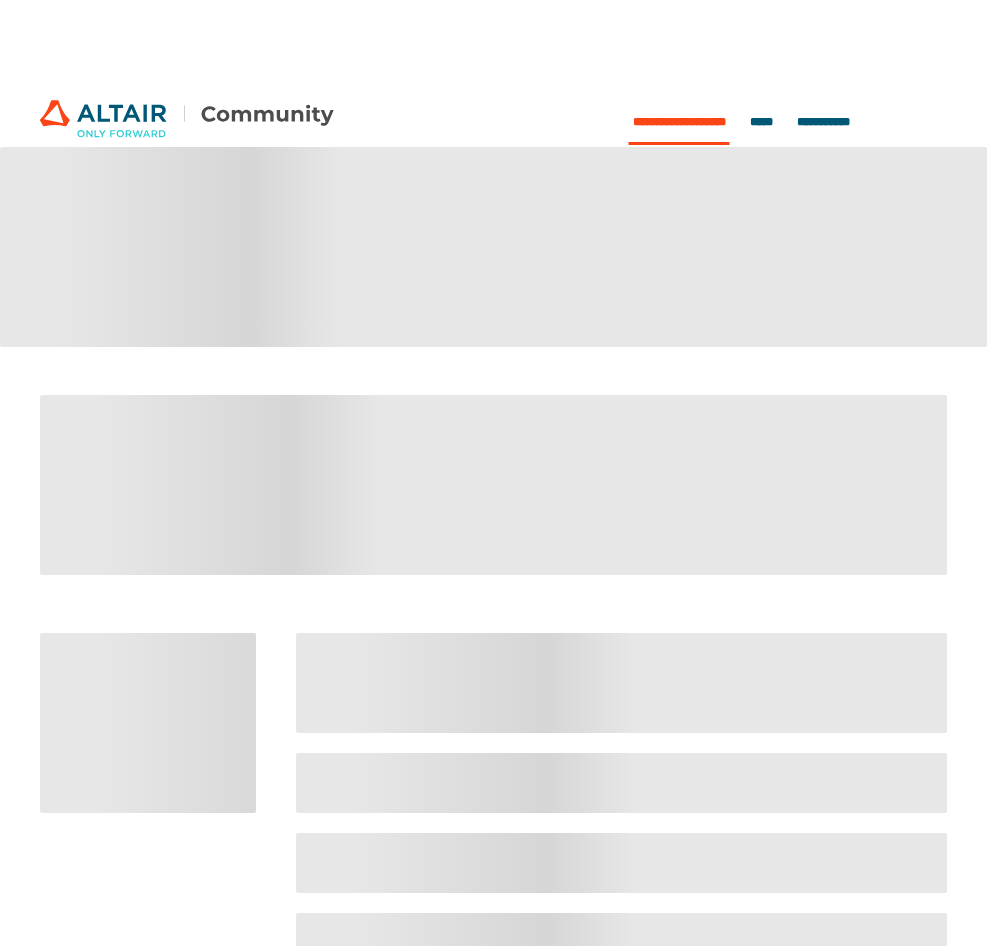 scroll, scrollTop: 0, scrollLeft: 0, axis: both 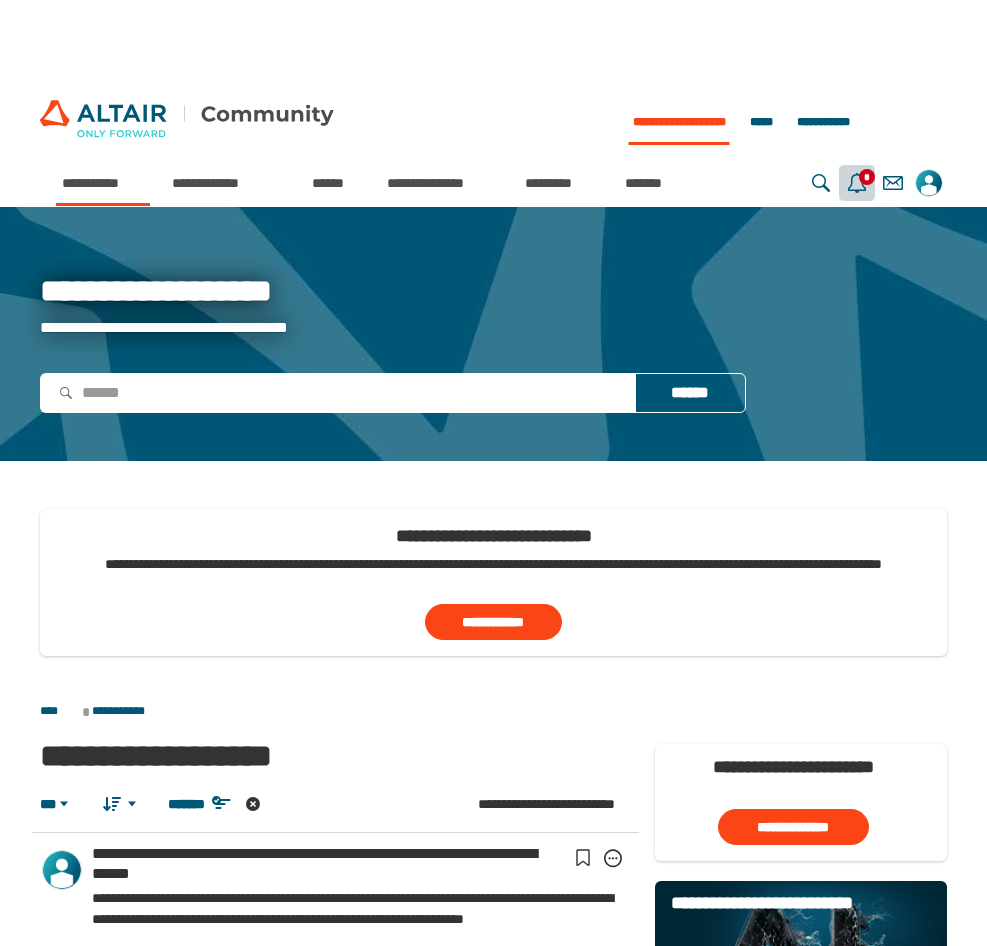 click on "**********" at bounding box center (857, 183) 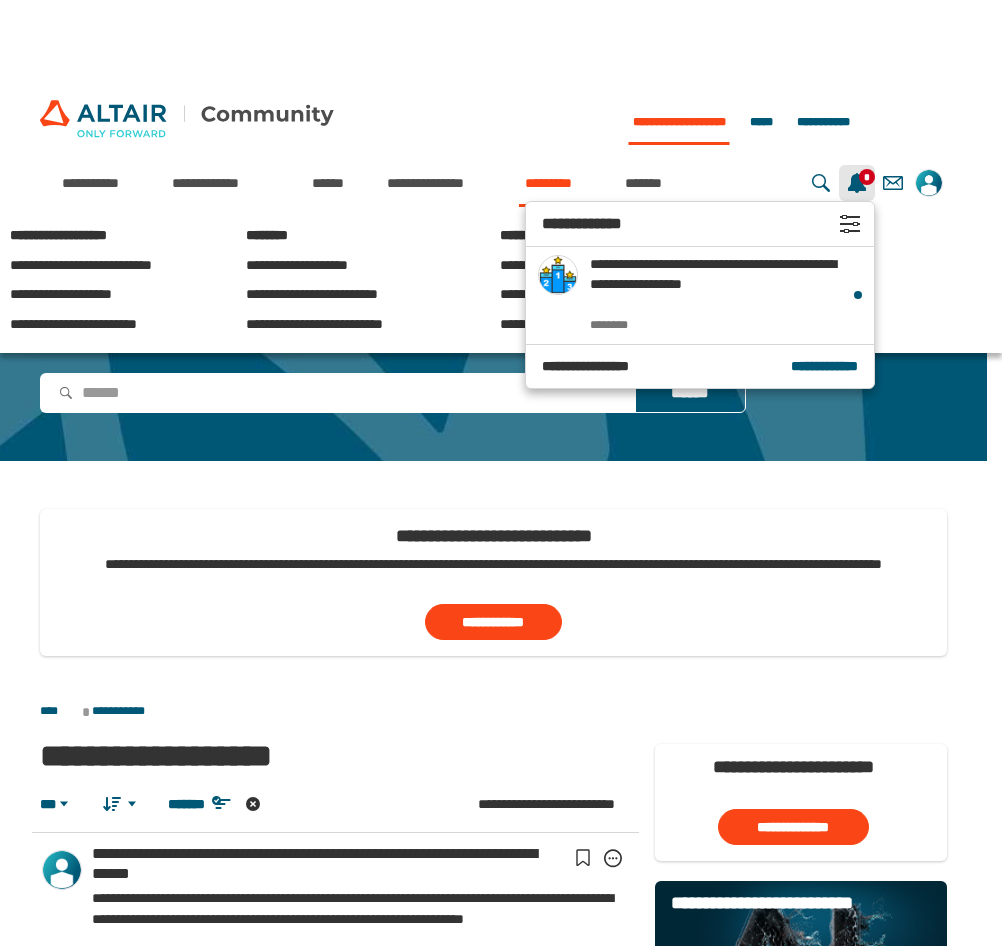 click on "*********" at bounding box center (561, 183) 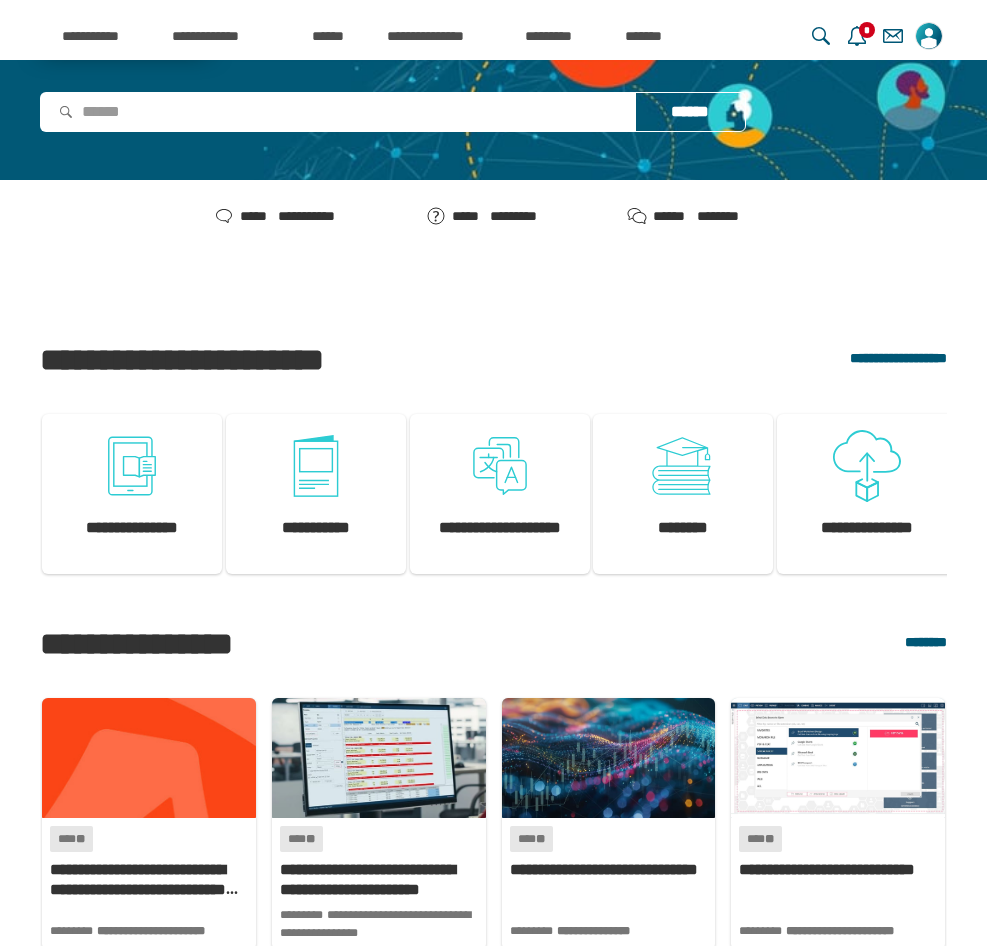 scroll, scrollTop: 0, scrollLeft: 0, axis: both 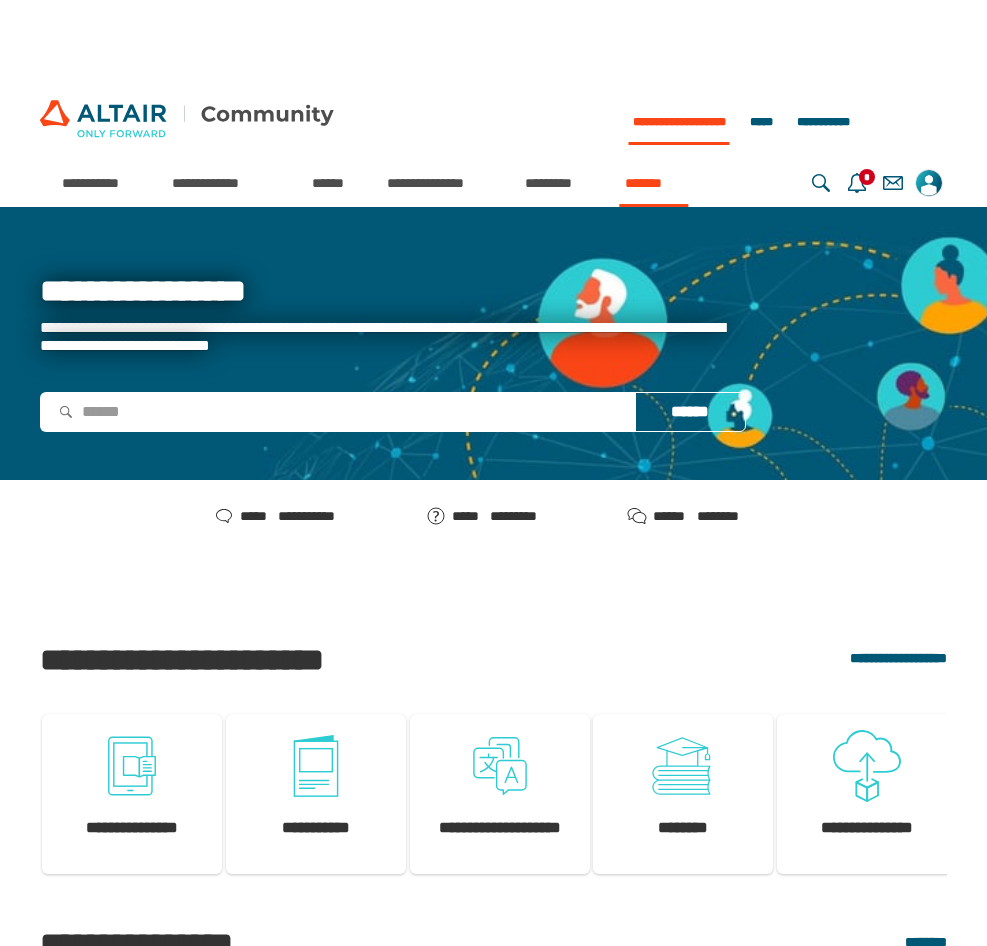 click on "*******" at bounding box center [653, 183] 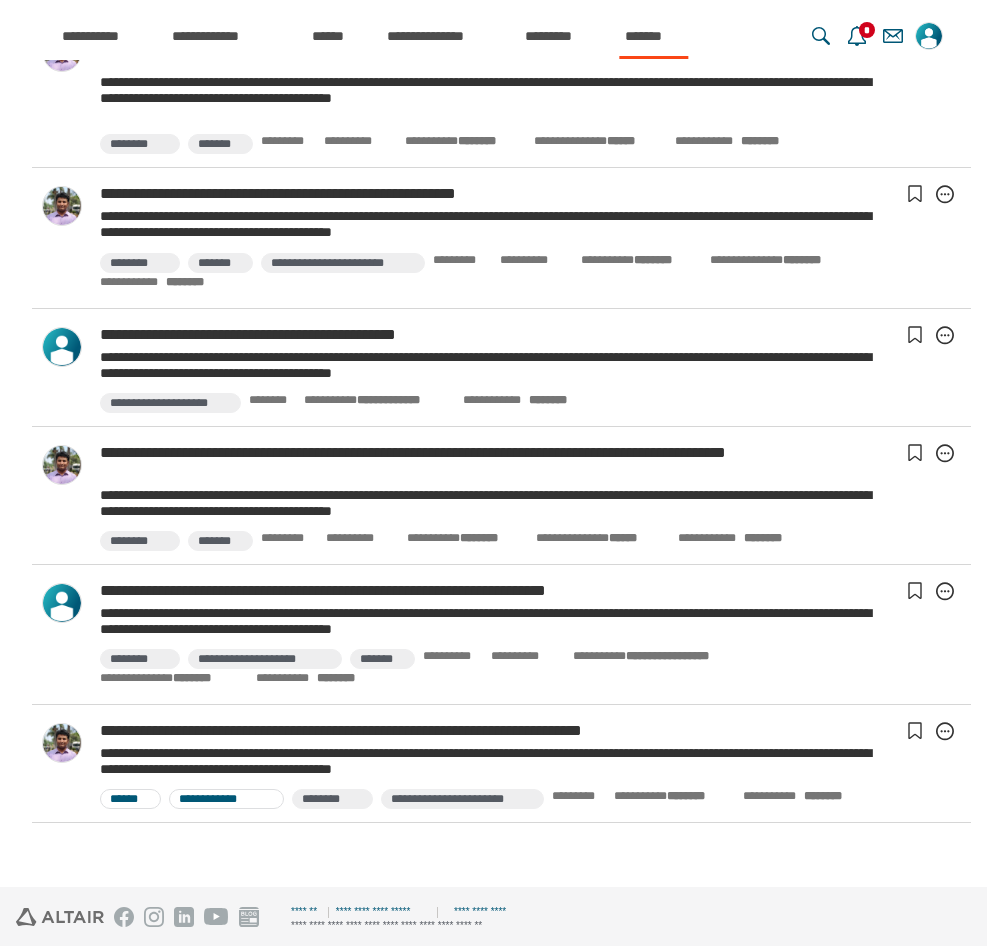 scroll, scrollTop: 1723, scrollLeft: 0, axis: vertical 